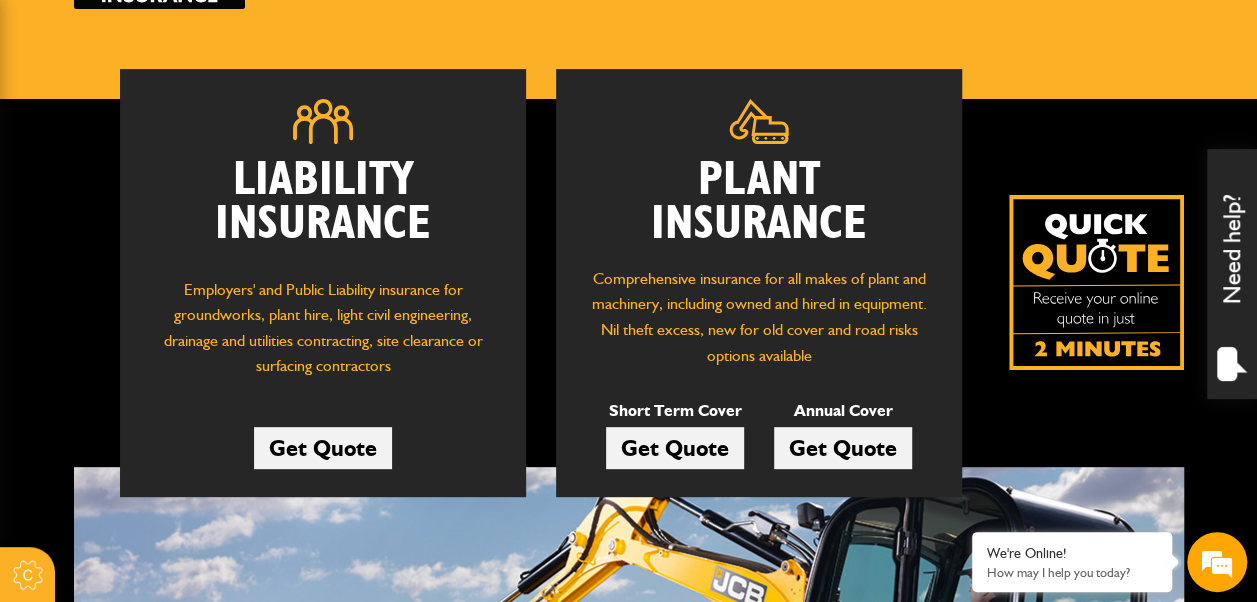 scroll, scrollTop: 224, scrollLeft: 0, axis: vertical 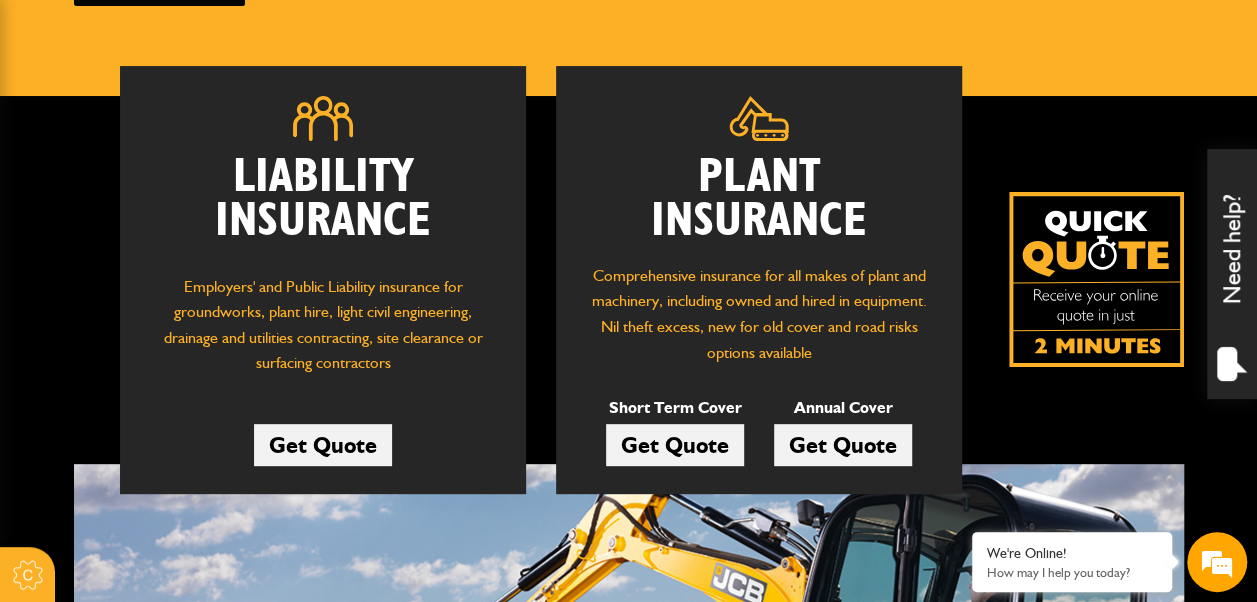 click on "Get Quote" at bounding box center (675, 445) 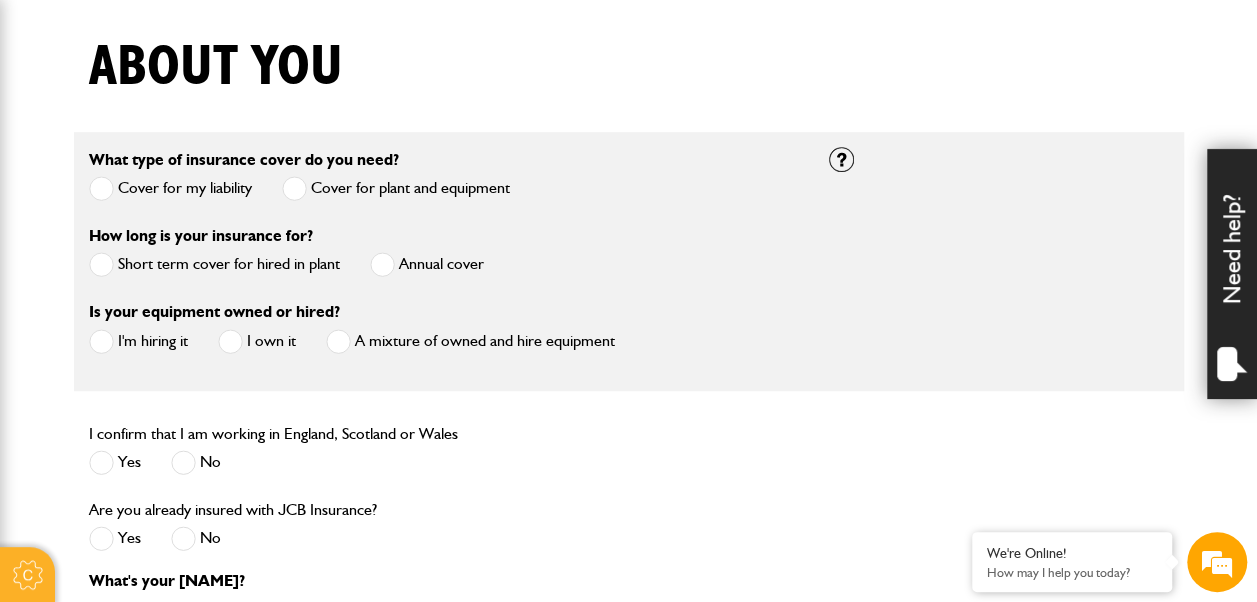 scroll, scrollTop: 498, scrollLeft: 0, axis: vertical 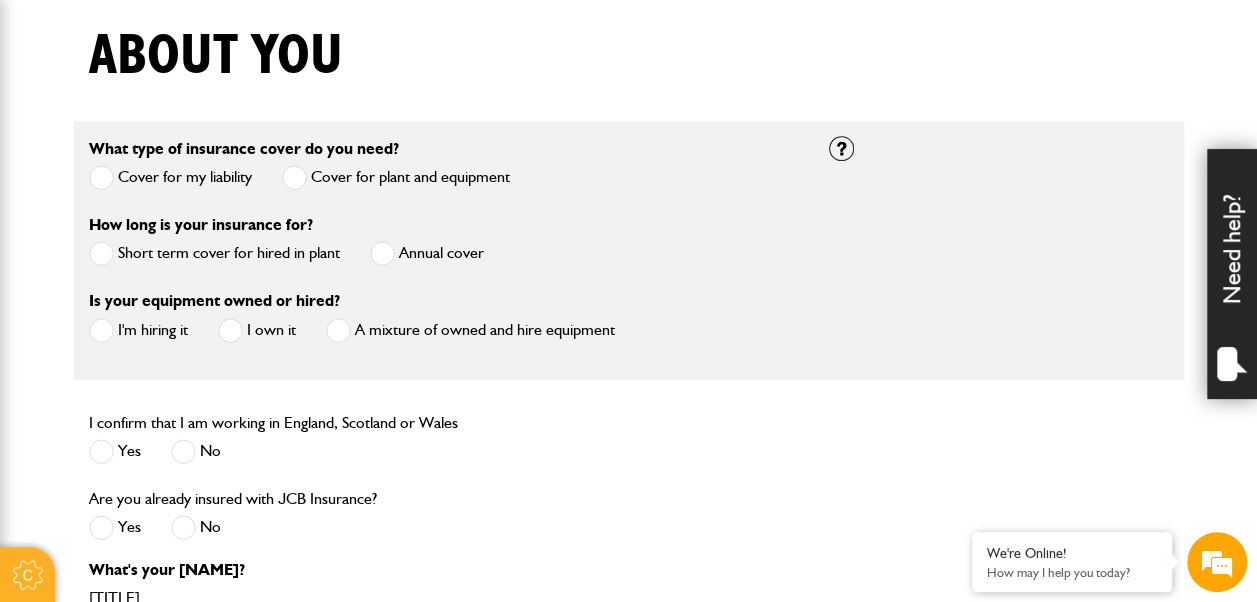 click at bounding box center (101, 253) 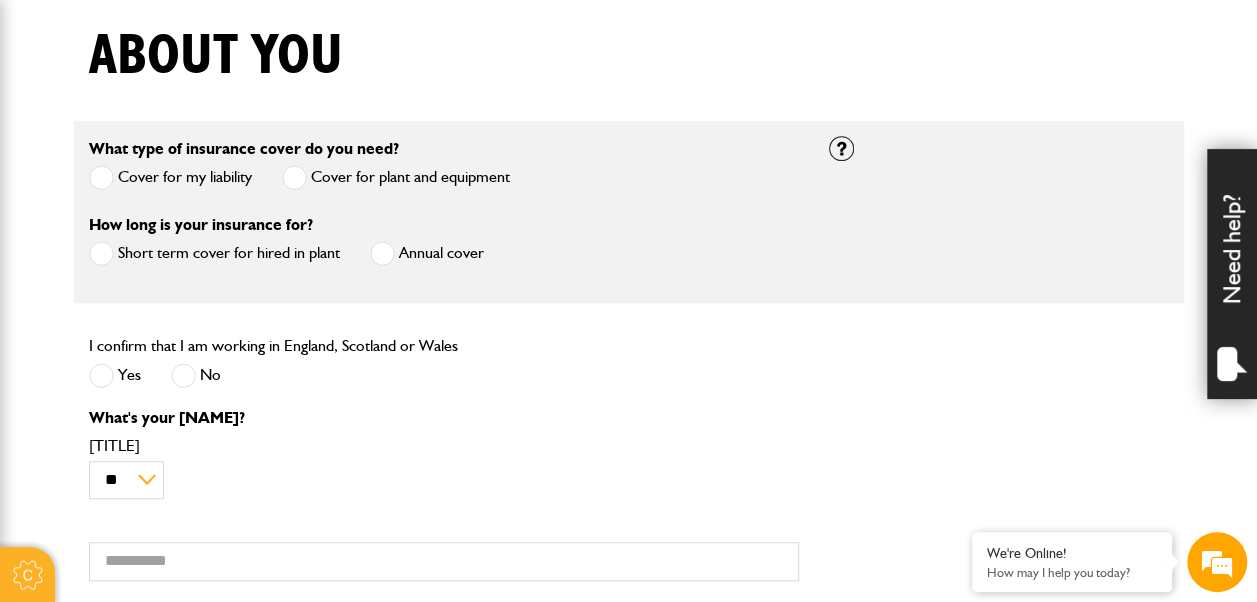 click at bounding box center [101, 375] 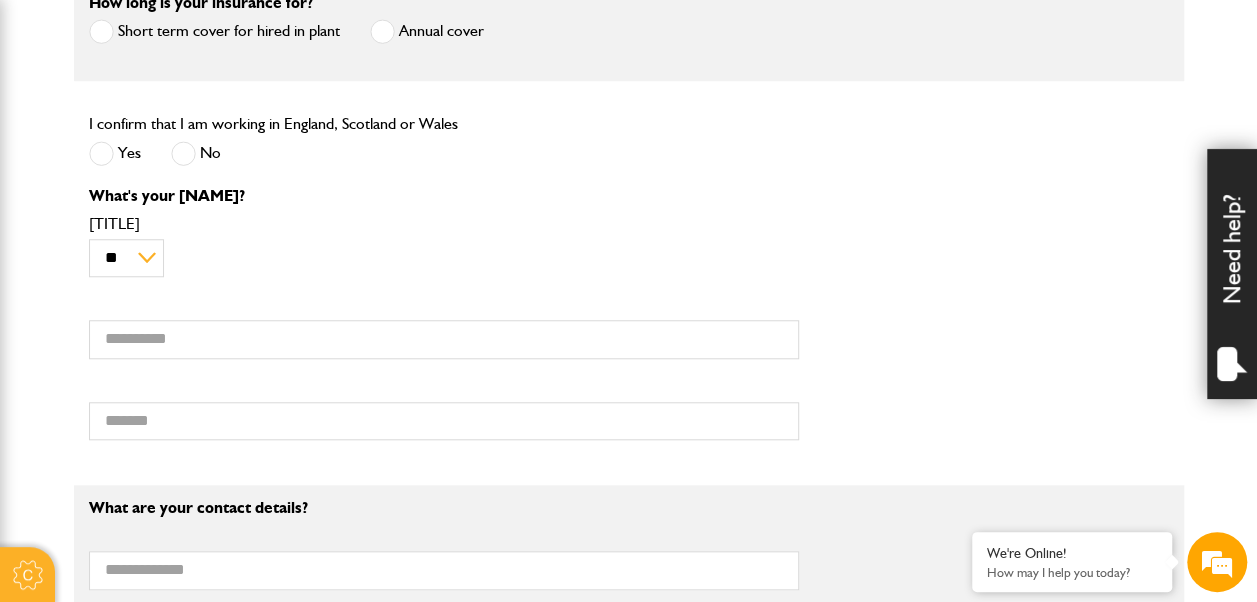 scroll, scrollTop: 721, scrollLeft: 0, axis: vertical 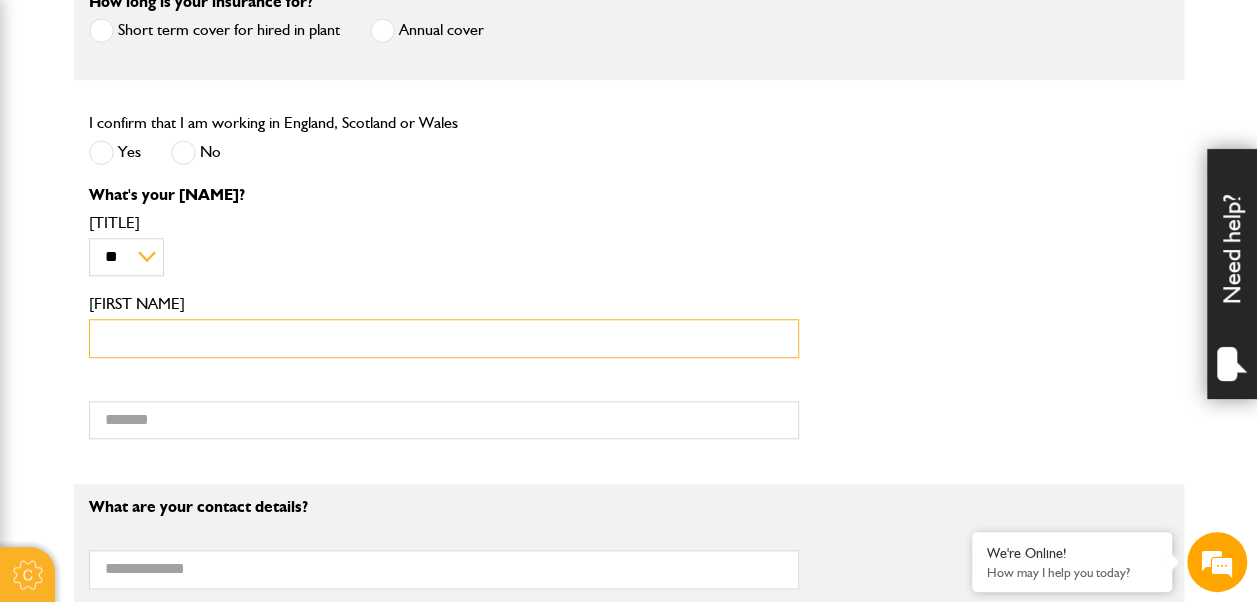 click on "First name" at bounding box center (444, 338) 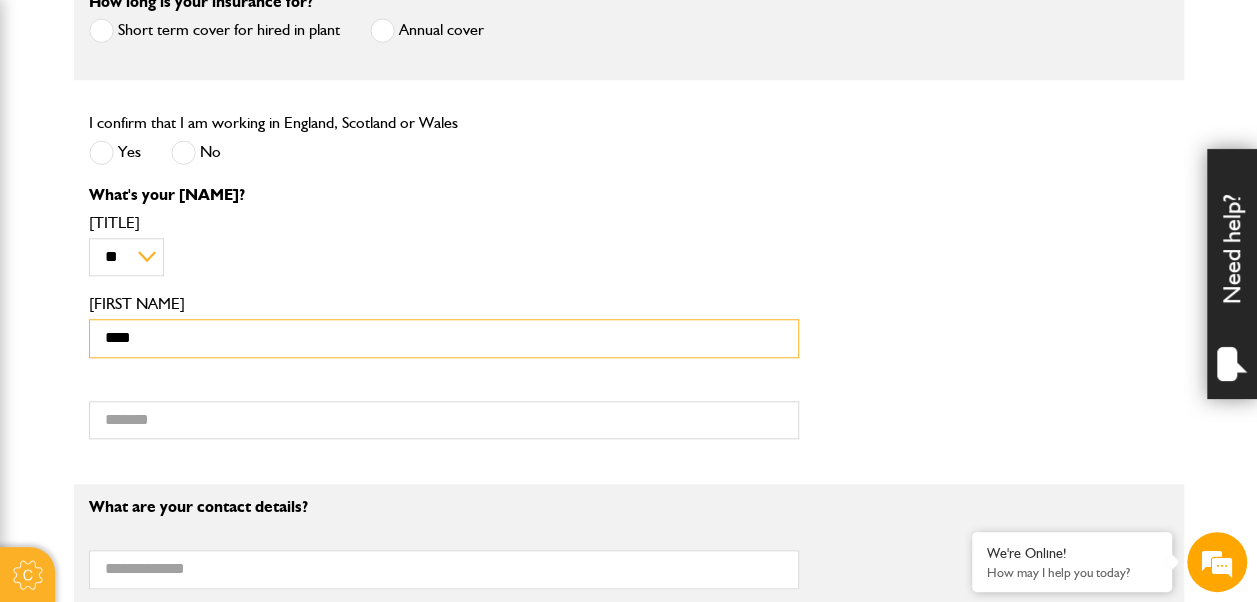 type on "****" 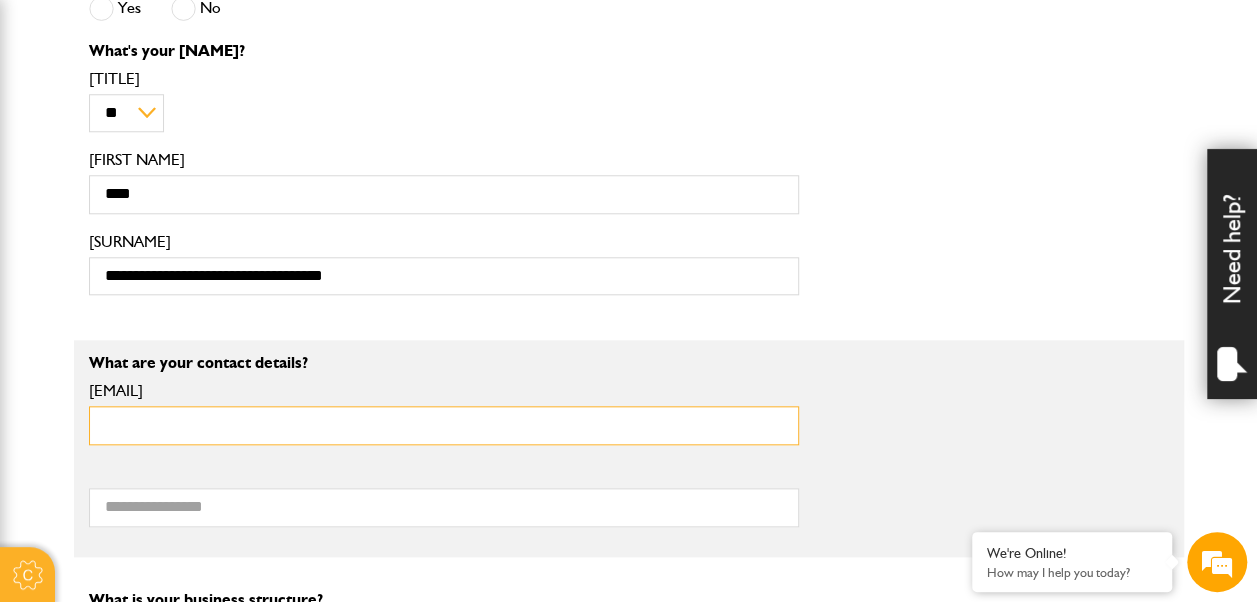 scroll, scrollTop: 869, scrollLeft: 0, axis: vertical 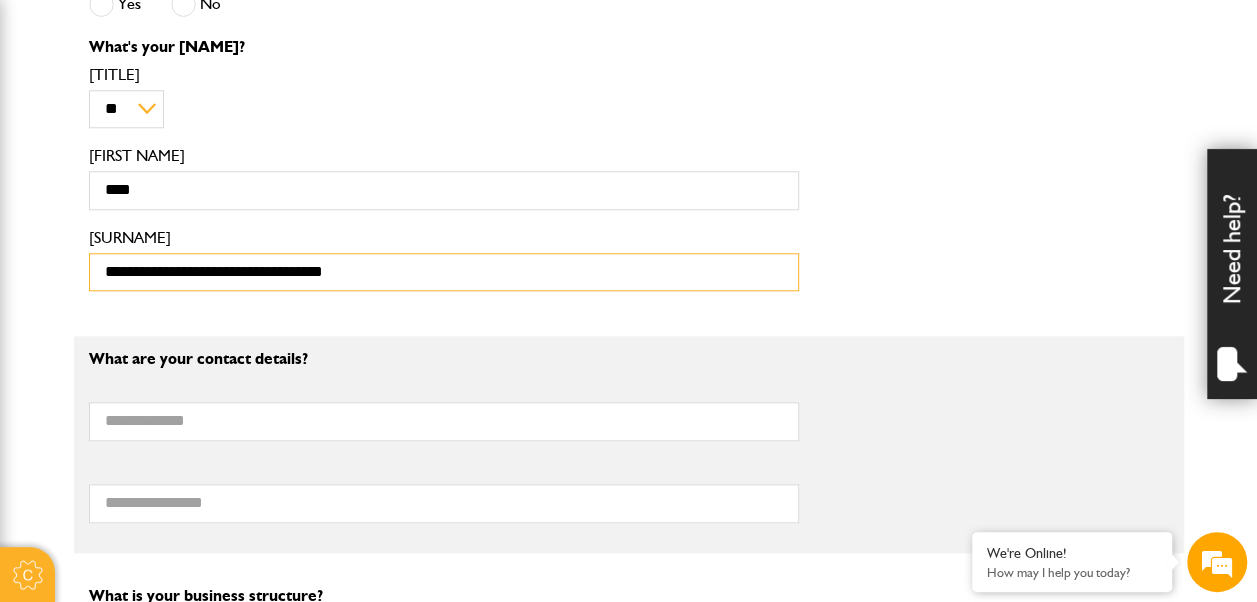 click on "**********" at bounding box center [444, 272] 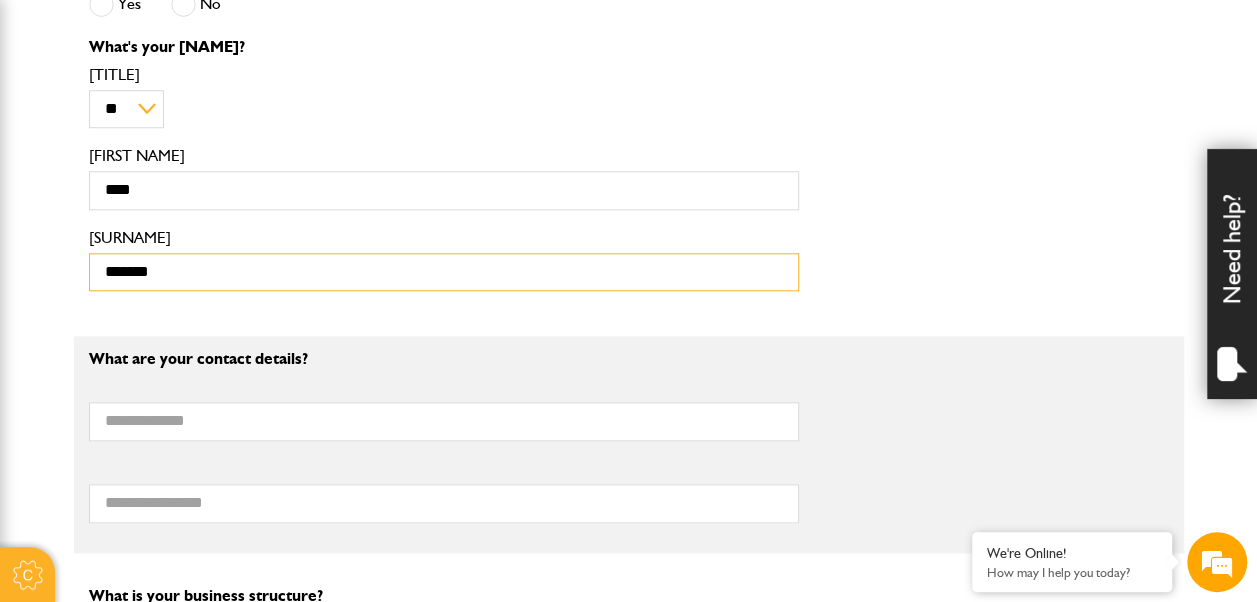 type on "******" 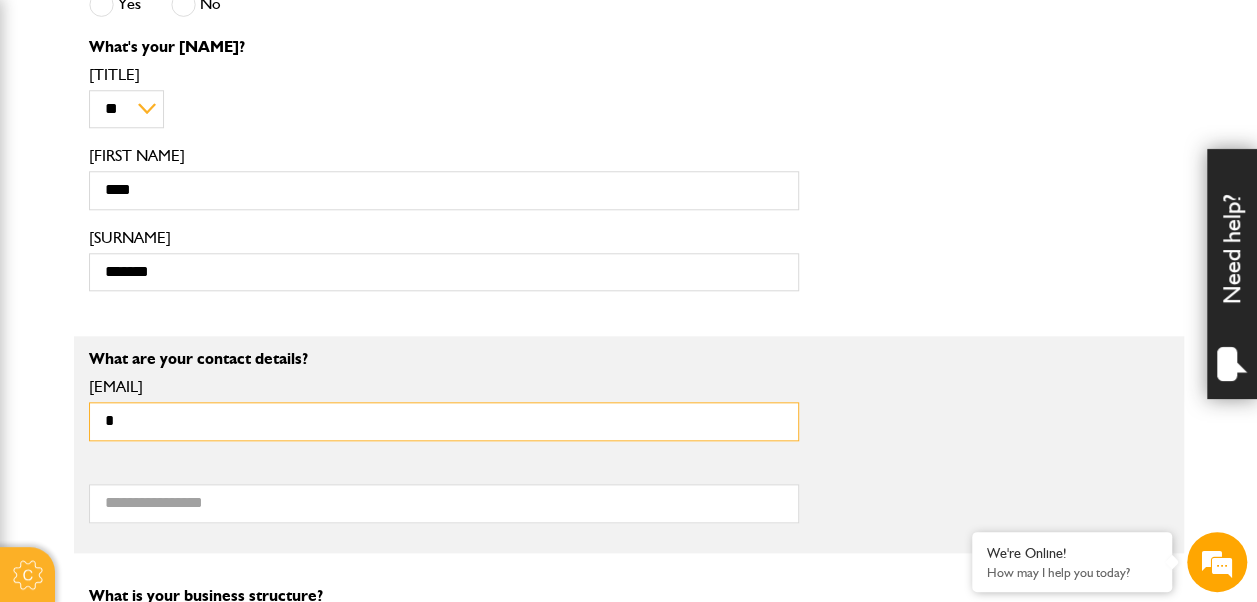 type on "**********" 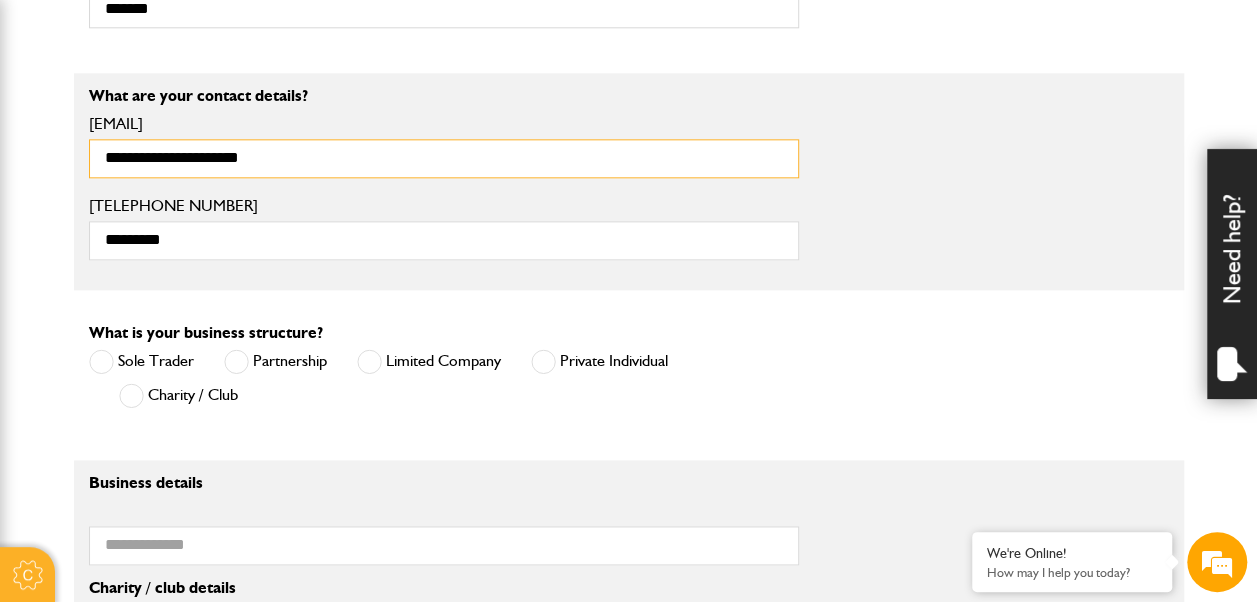 scroll, scrollTop: 1137, scrollLeft: 0, axis: vertical 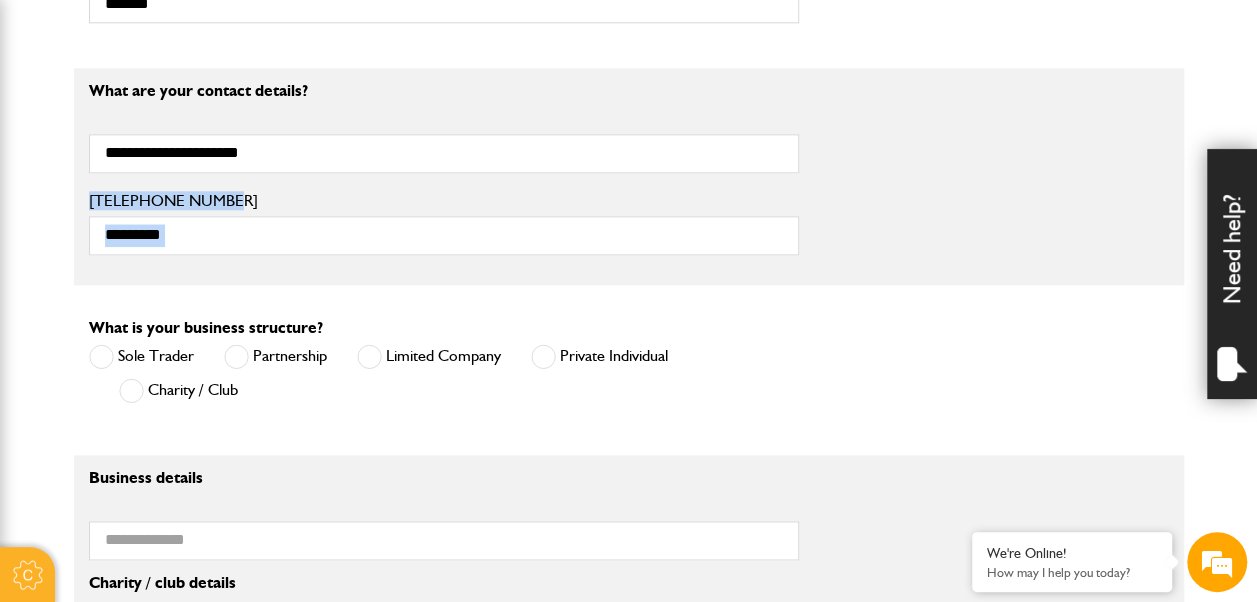 drag, startPoint x: 219, startPoint y: 251, endPoint x: -4, endPoint y: 191, distance: 230.93073 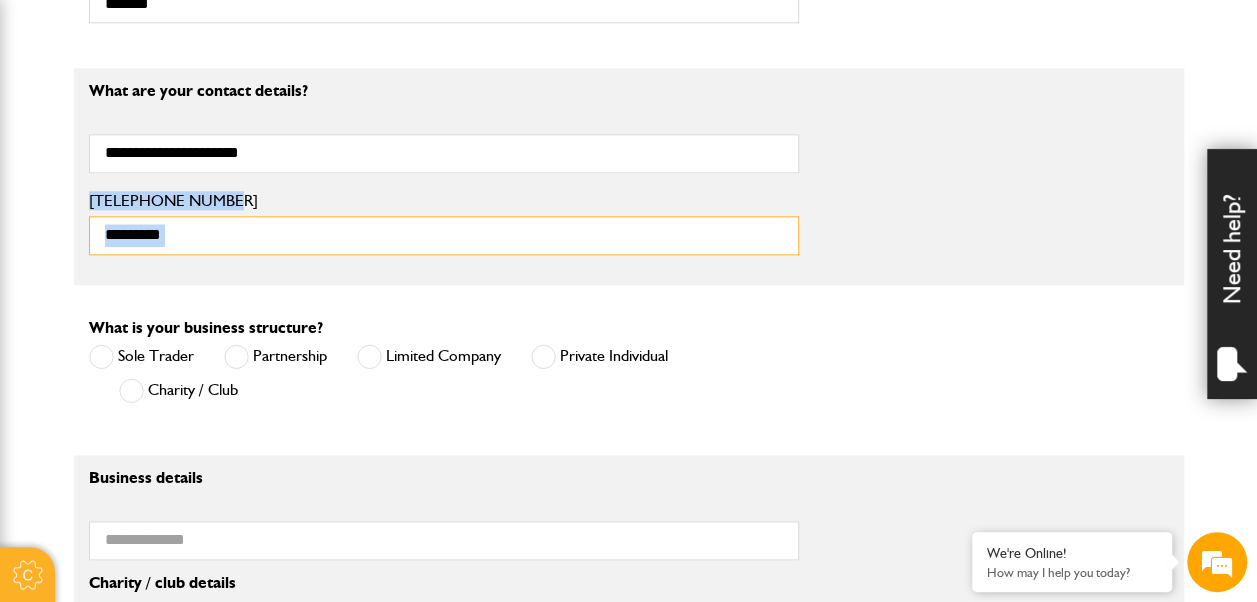 click on "*********" at bounding box center (444, 235) 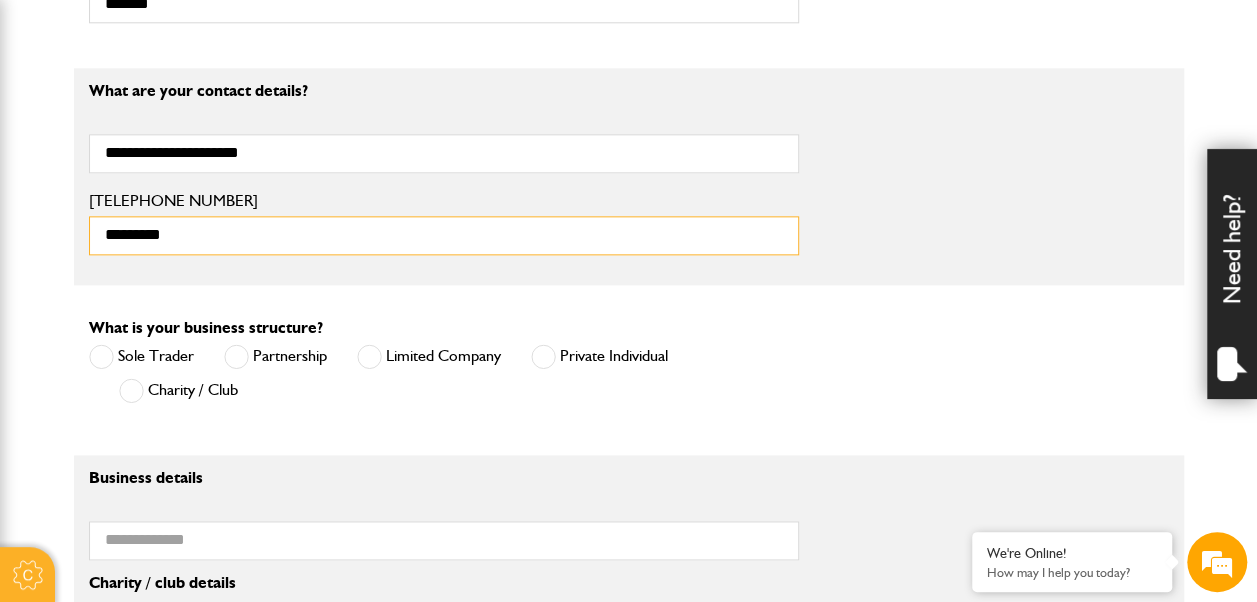 drag, startPoint x: 204, startPoint y: 239, endPoint x: 6, endPoint y: 212, distance: 199.83243 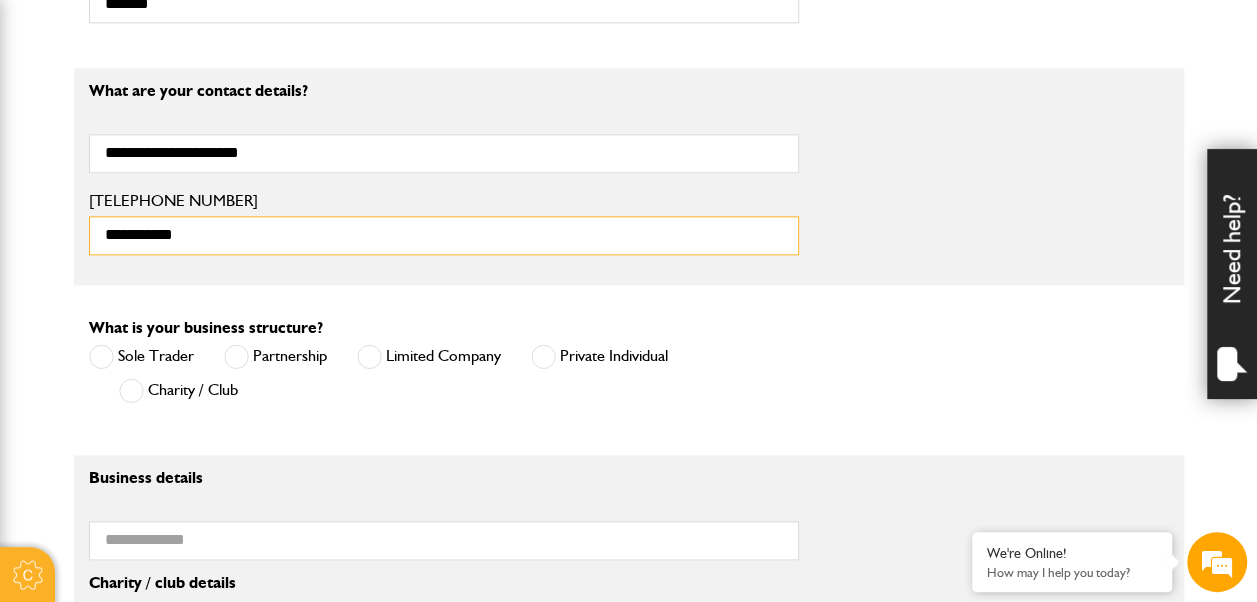 type on "**********" 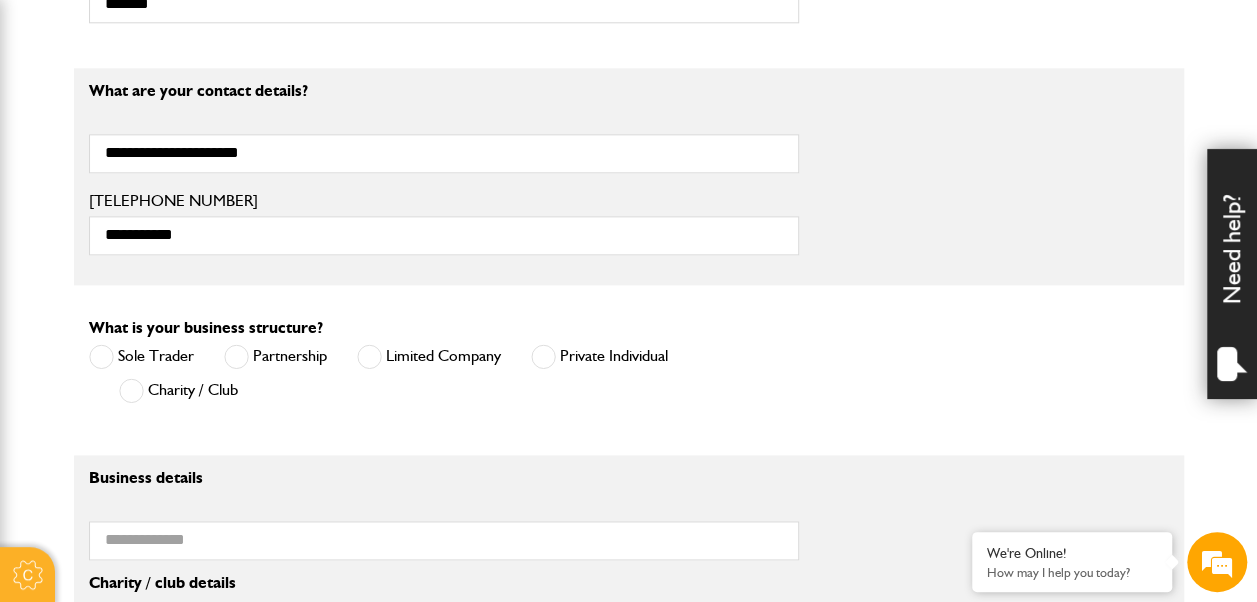 click at bounding box center (369, 356) 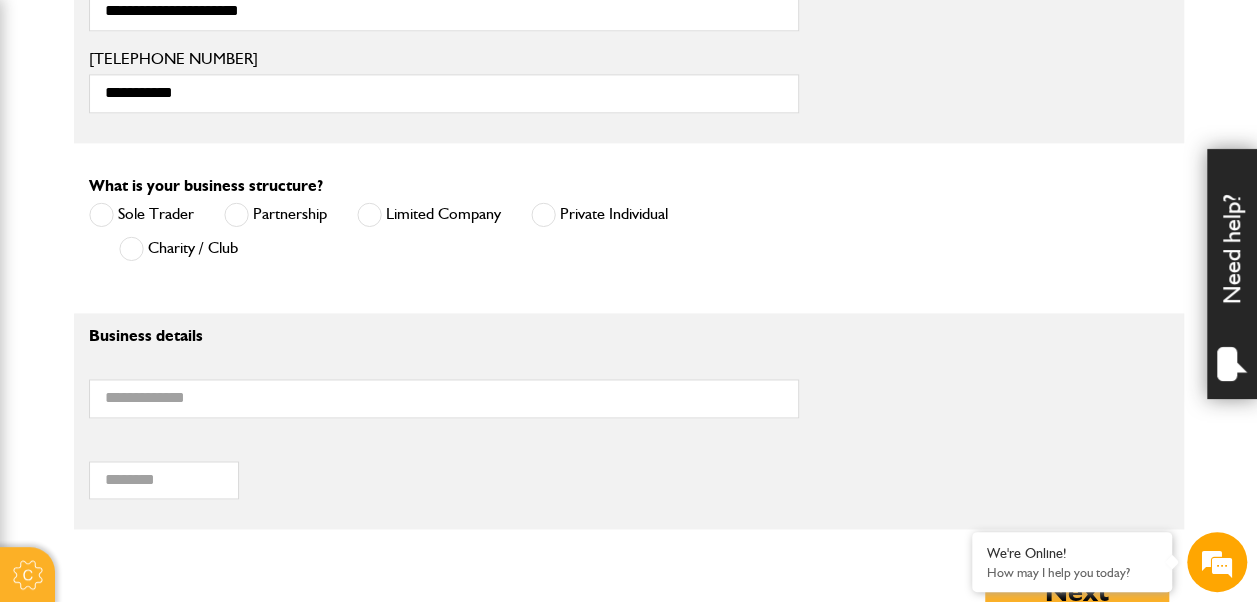 scroll, scrollTop: 1285, scrollLeft: 0, axis: vertical 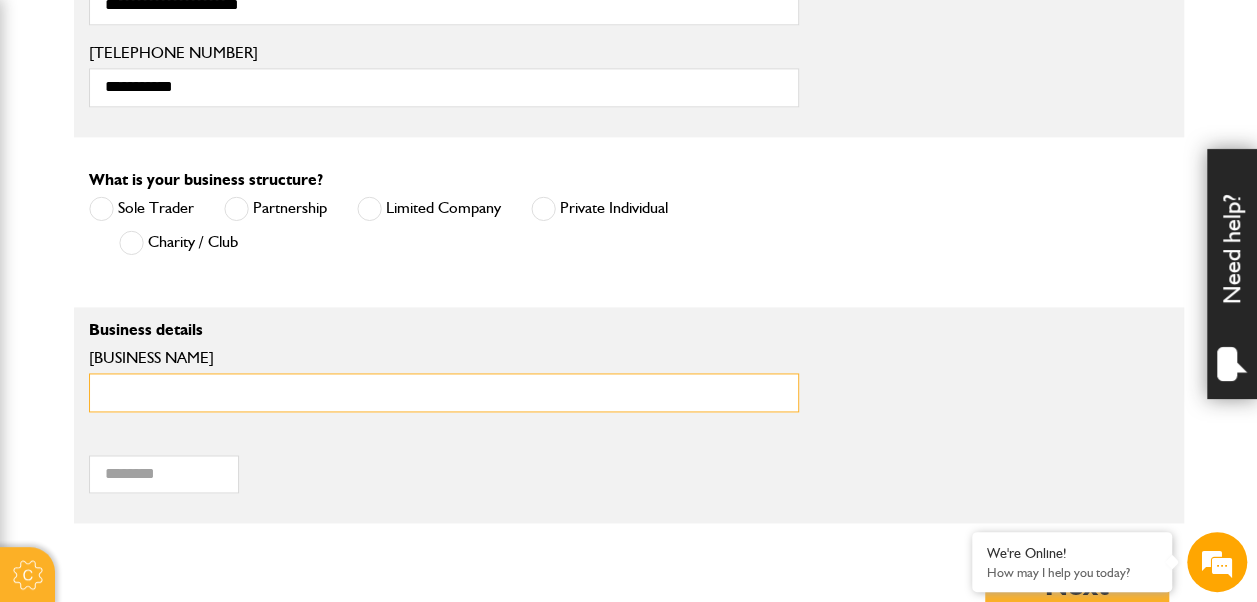 click on "Business name" at bounding box center (444, 392) 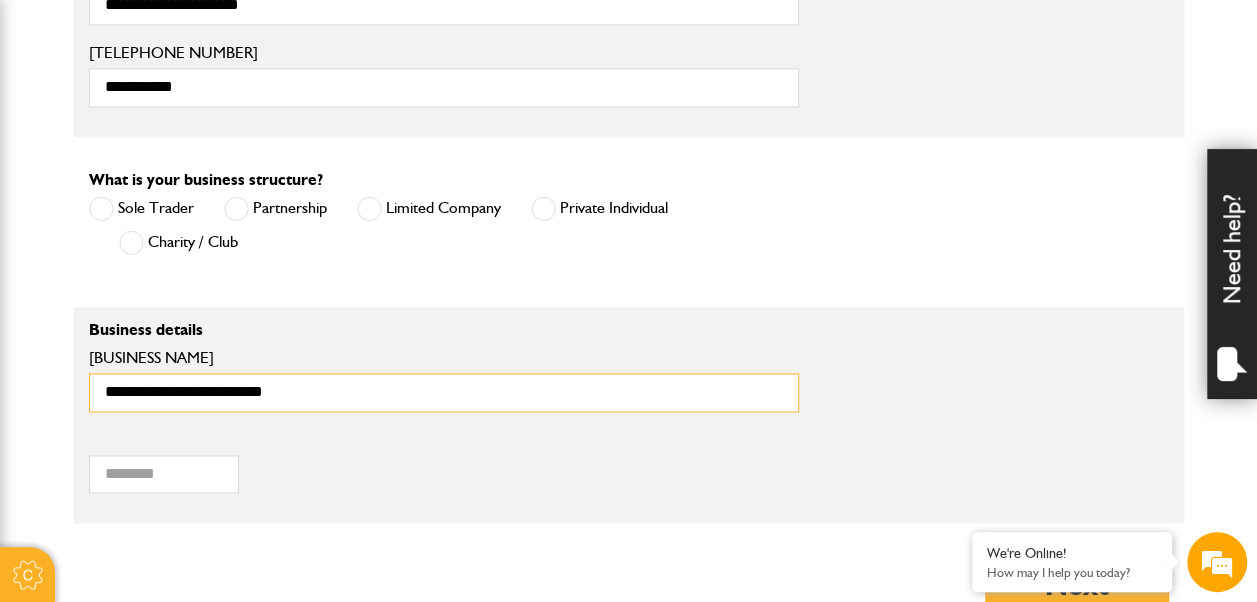 type on "**********" 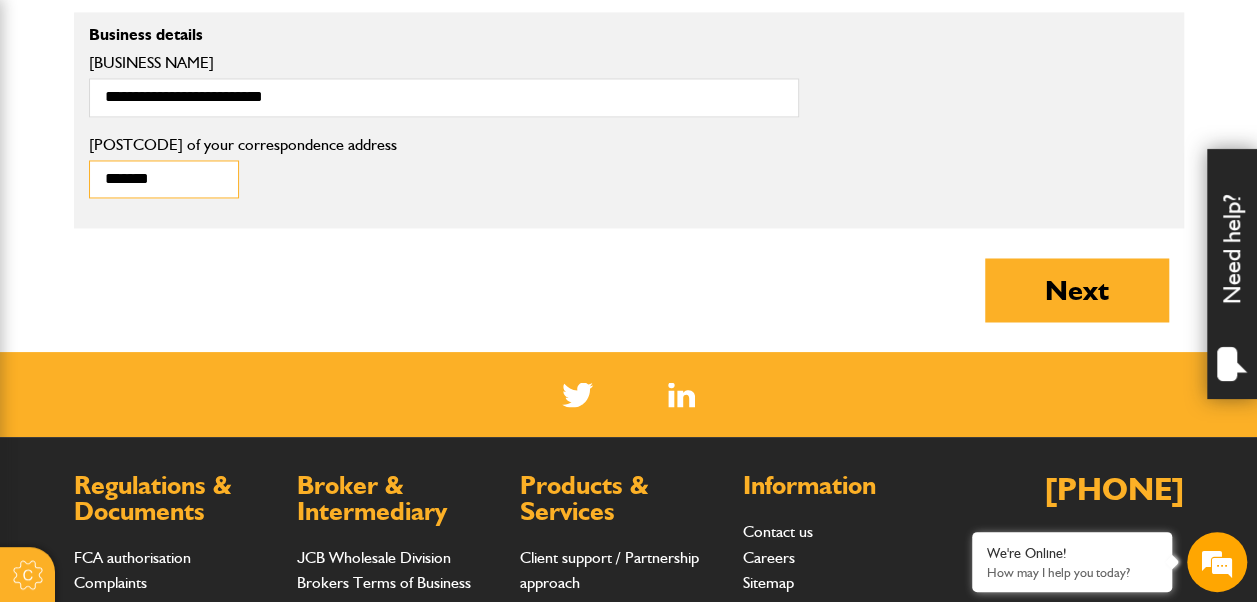 scroll, scrollTop: 1588, scrollLeft: 0, axis: vertical 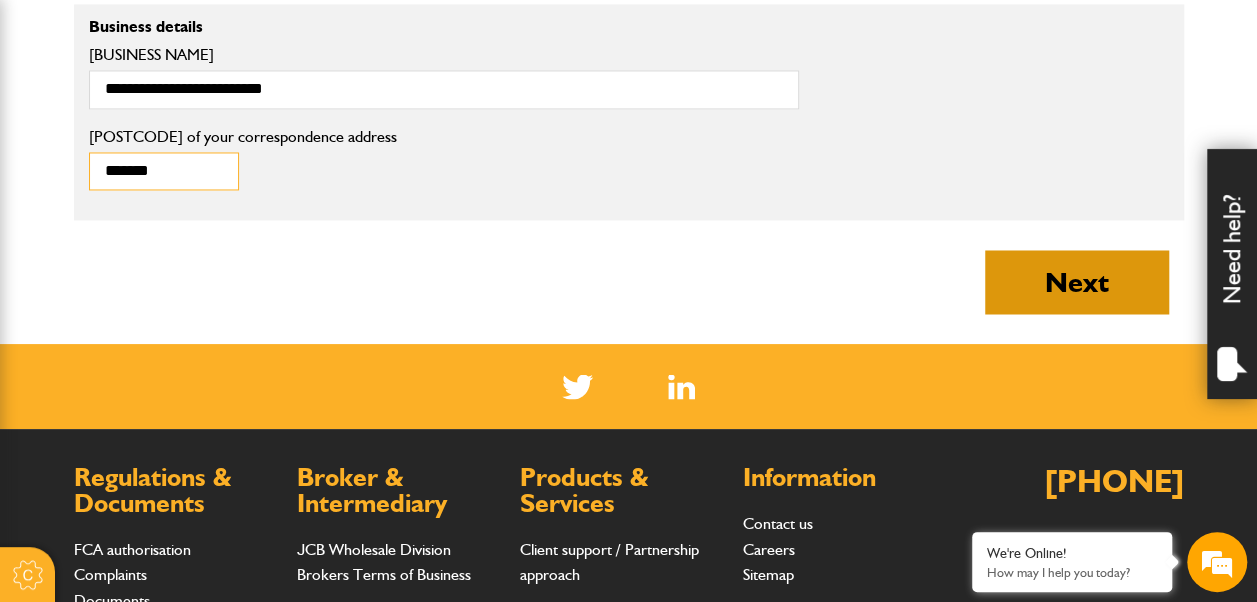type on "*******" 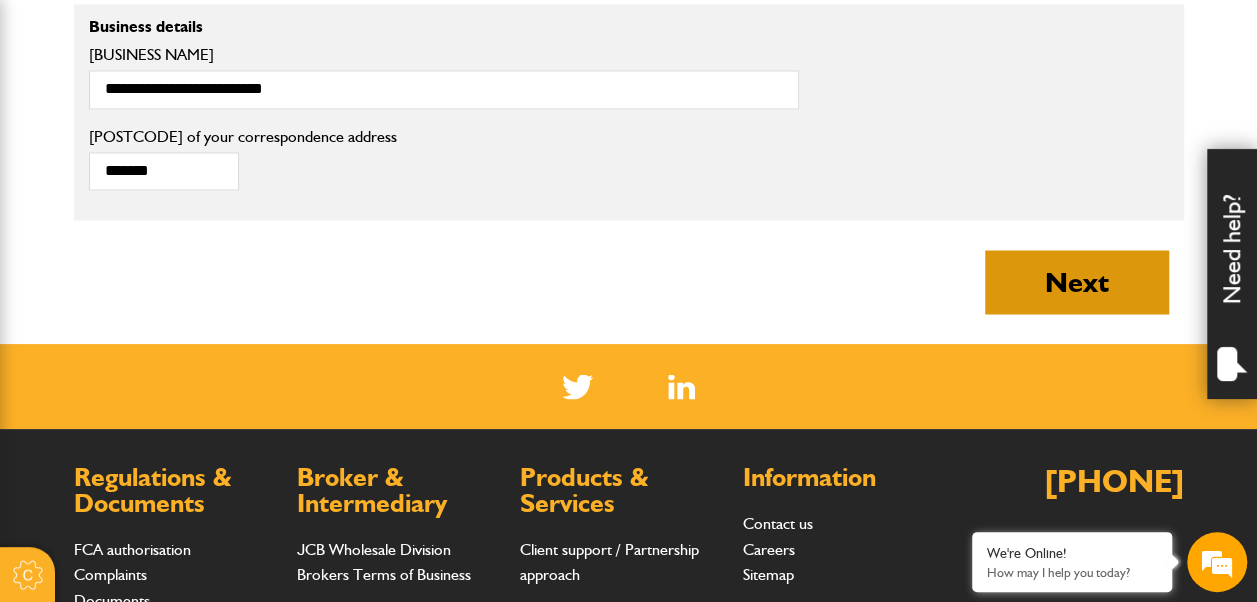 click on "Next" at bounding box center [1077, 282] 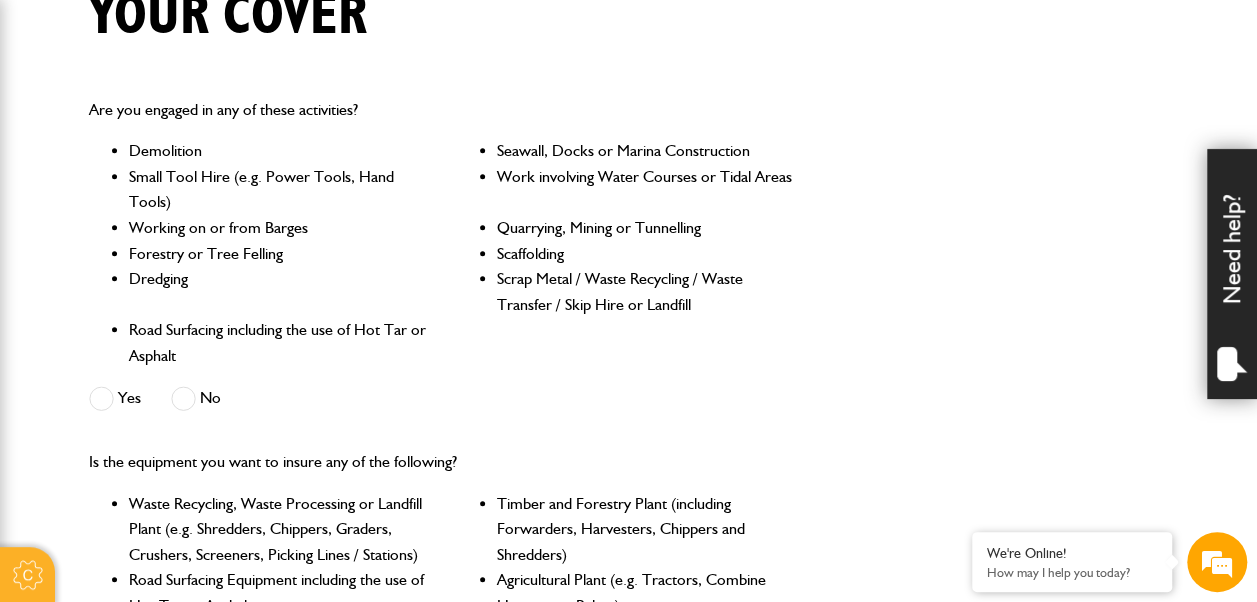 scroll, scrollTop: 571, scrollLeft: 0, axis: vertical 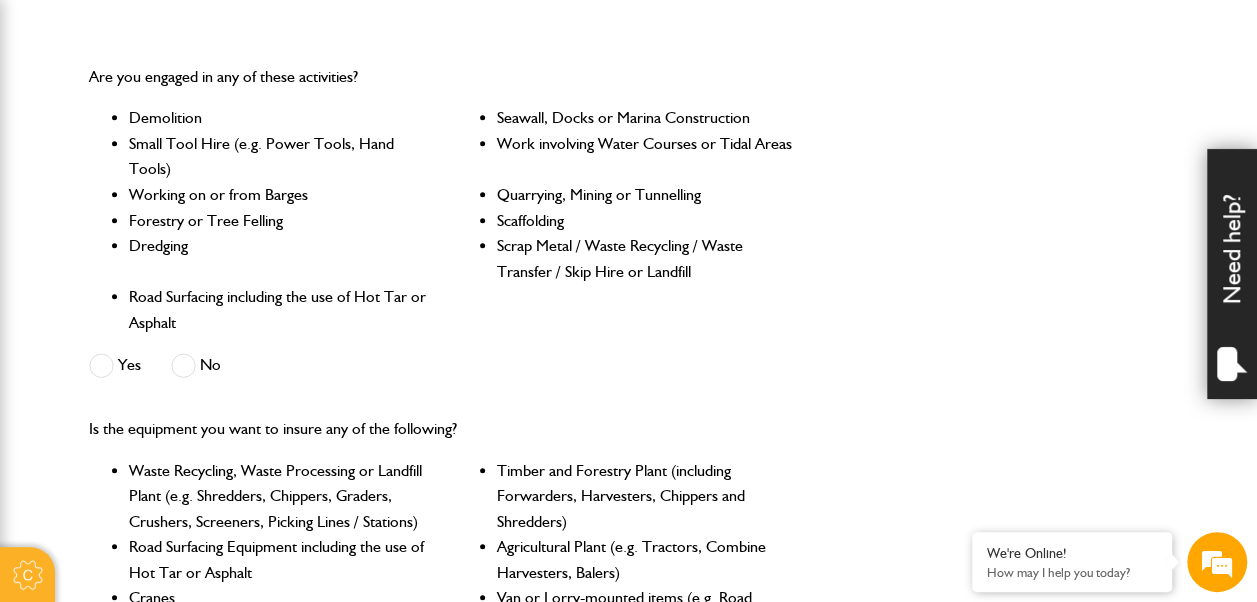 click at bounding box center [101, 365] 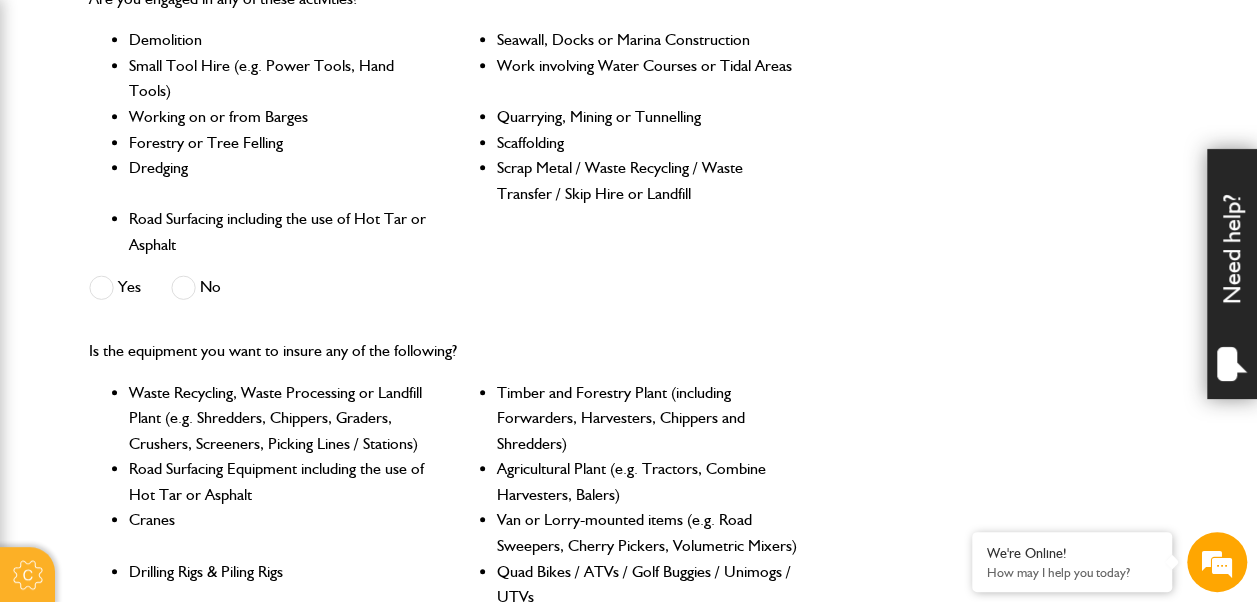 scroll, scrollTop: 703, scrollLeft: 0, axis: vertical 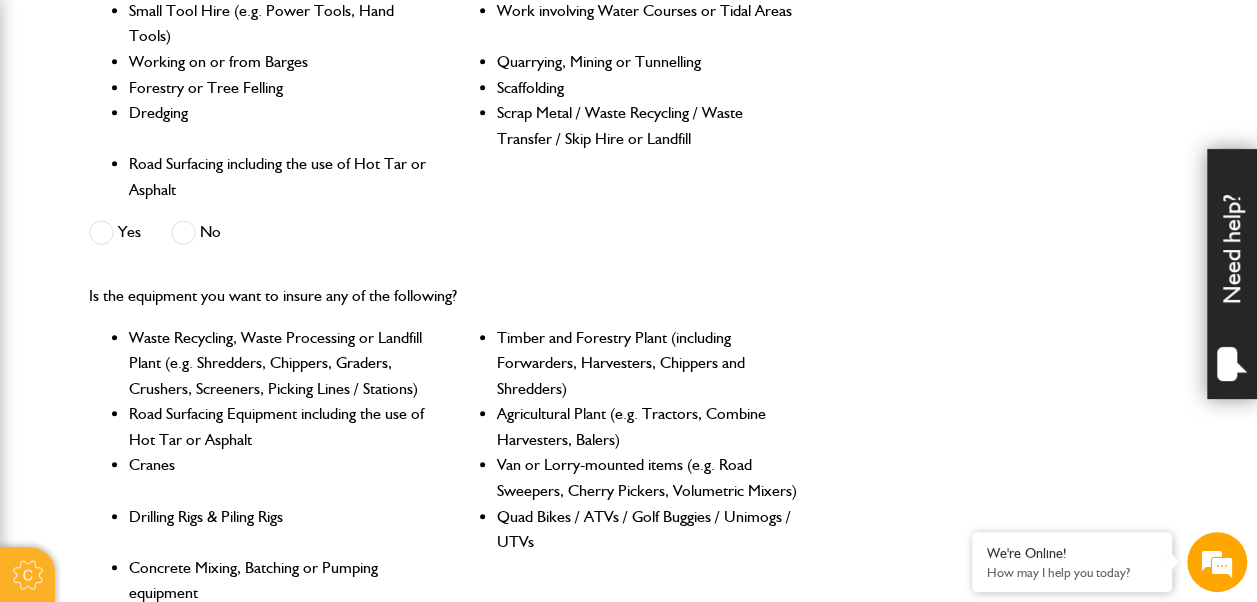click at bounding box center [183, 232] 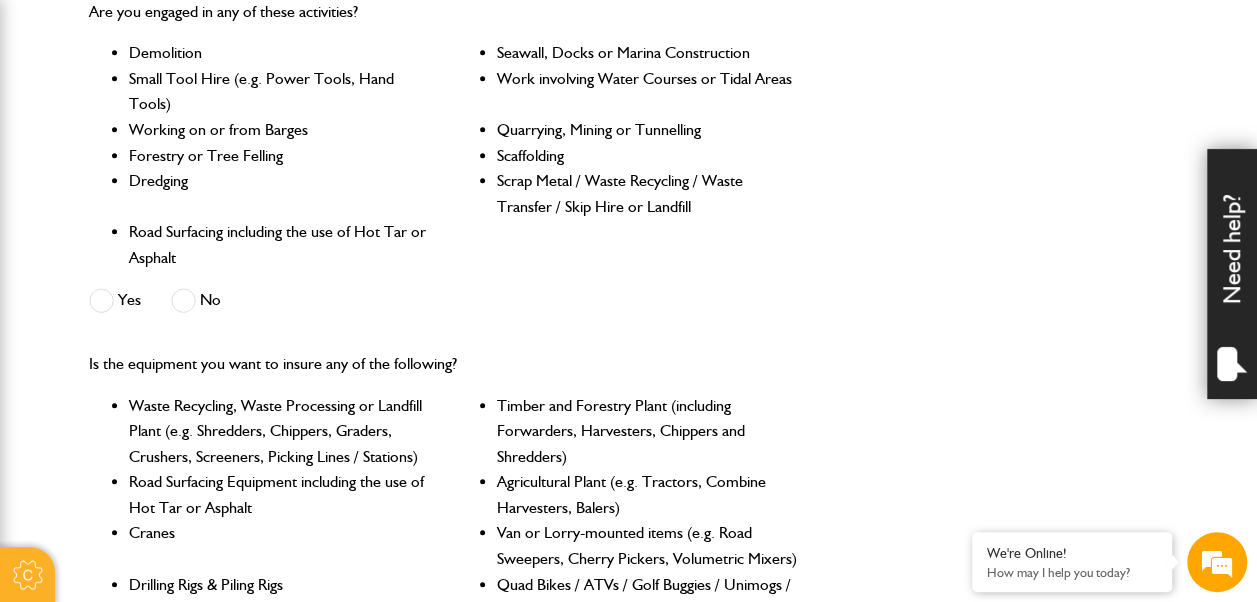scroll, scrollTop: 633, scrollLeft: 0, axis: vertical 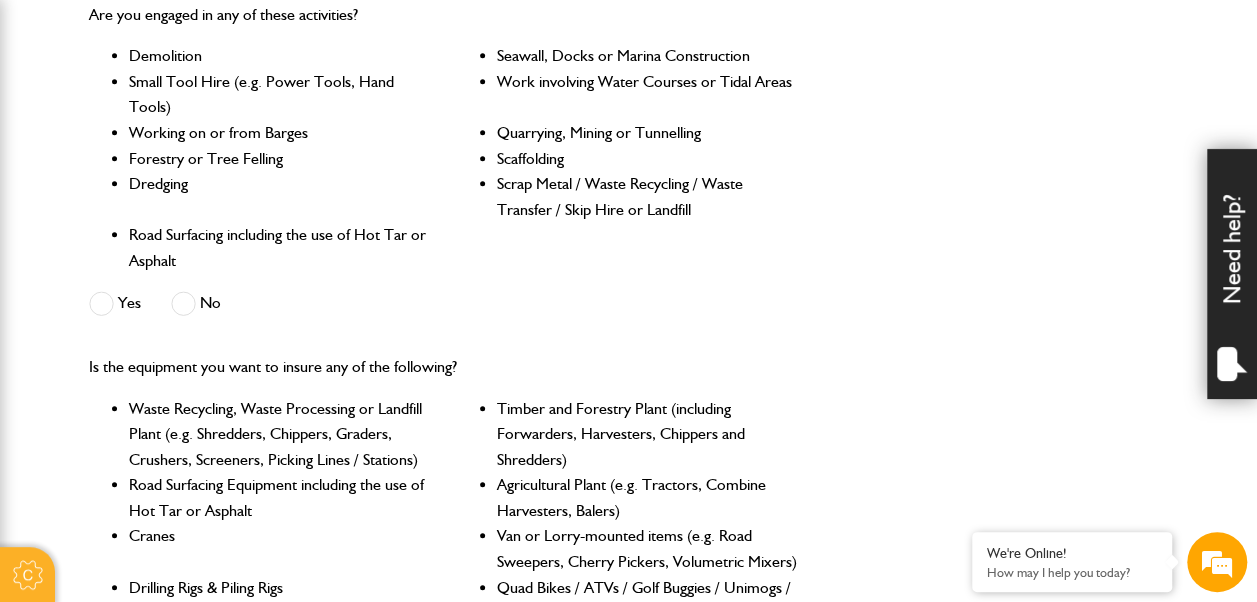 click at bounding box center (101, 303) 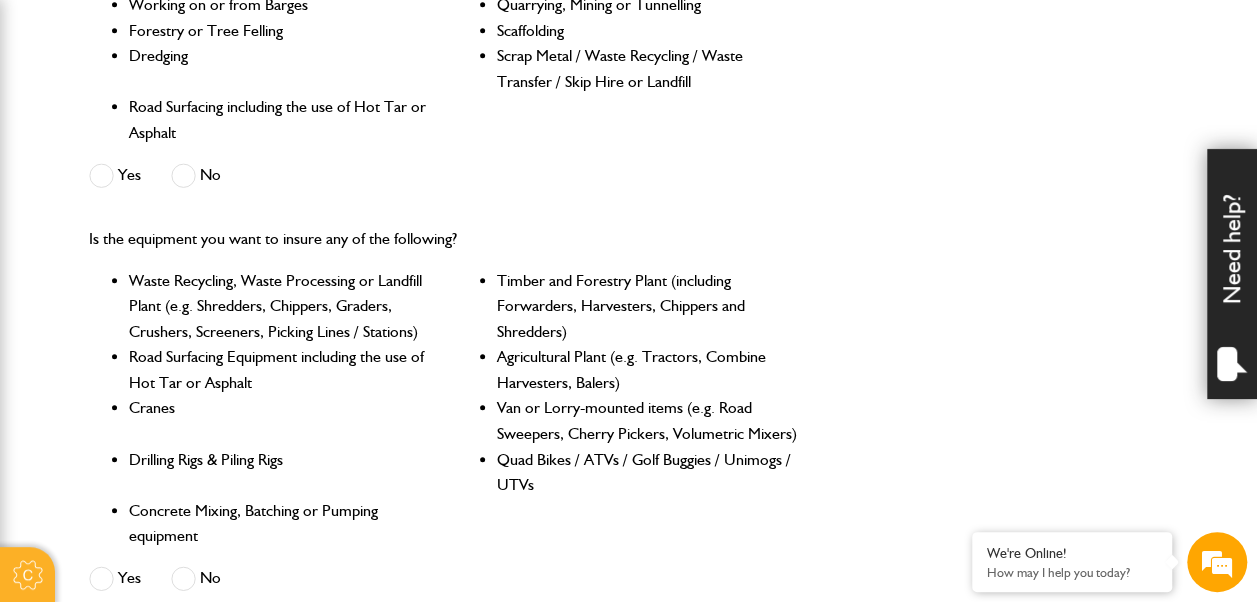scroll, scrollTop: 762, scrollLeft: 0, axis: vertical 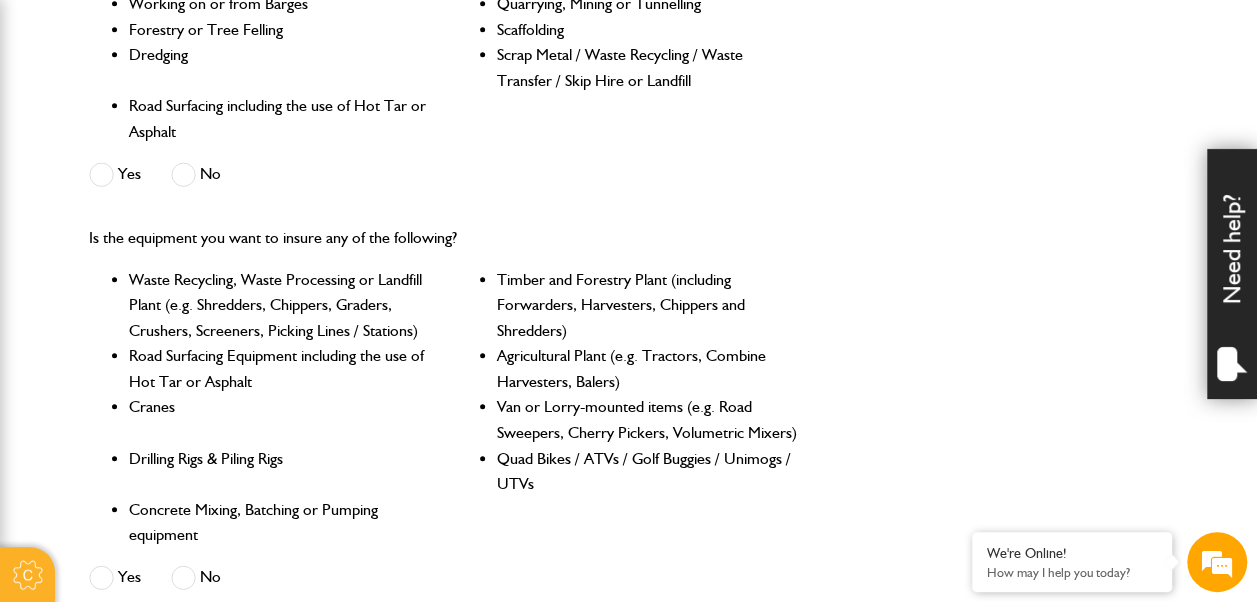 click at bounding box center [183, 174] 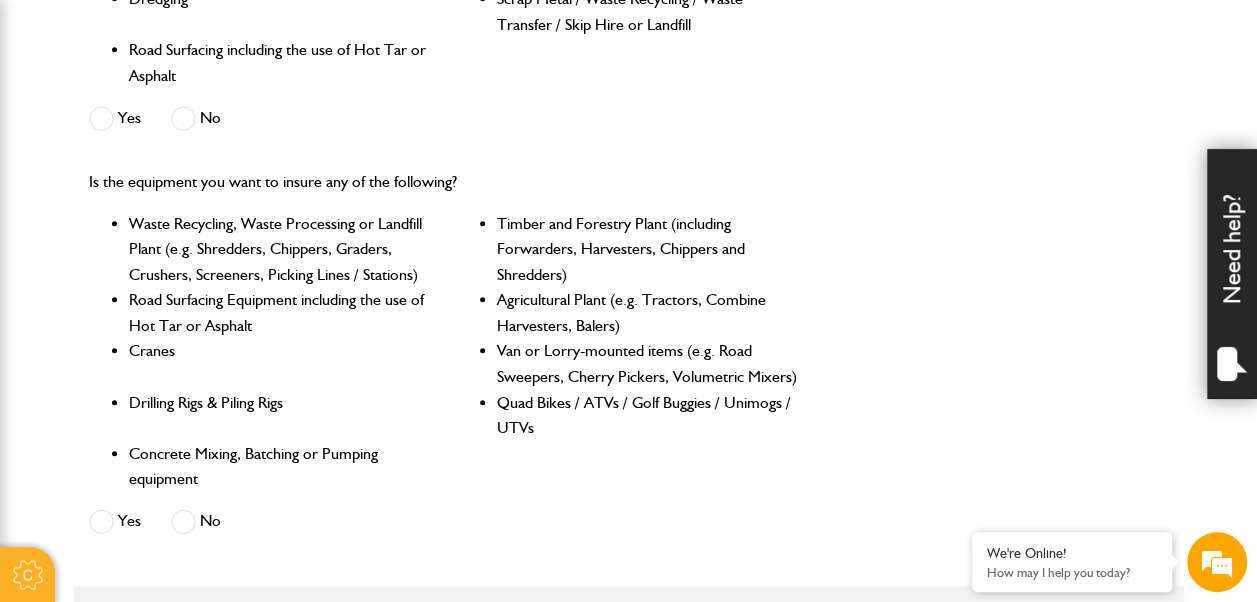 scroll, scrollTop: 822, scrollLeft: 0, axis: vertical 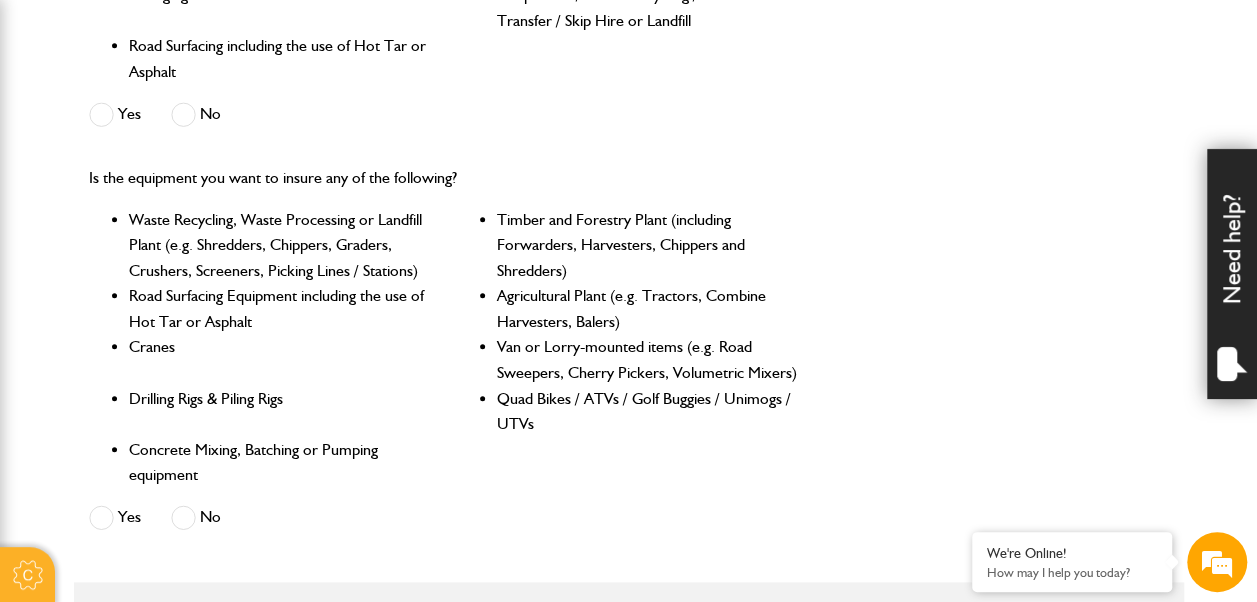 click at bounding box center (101, 114) 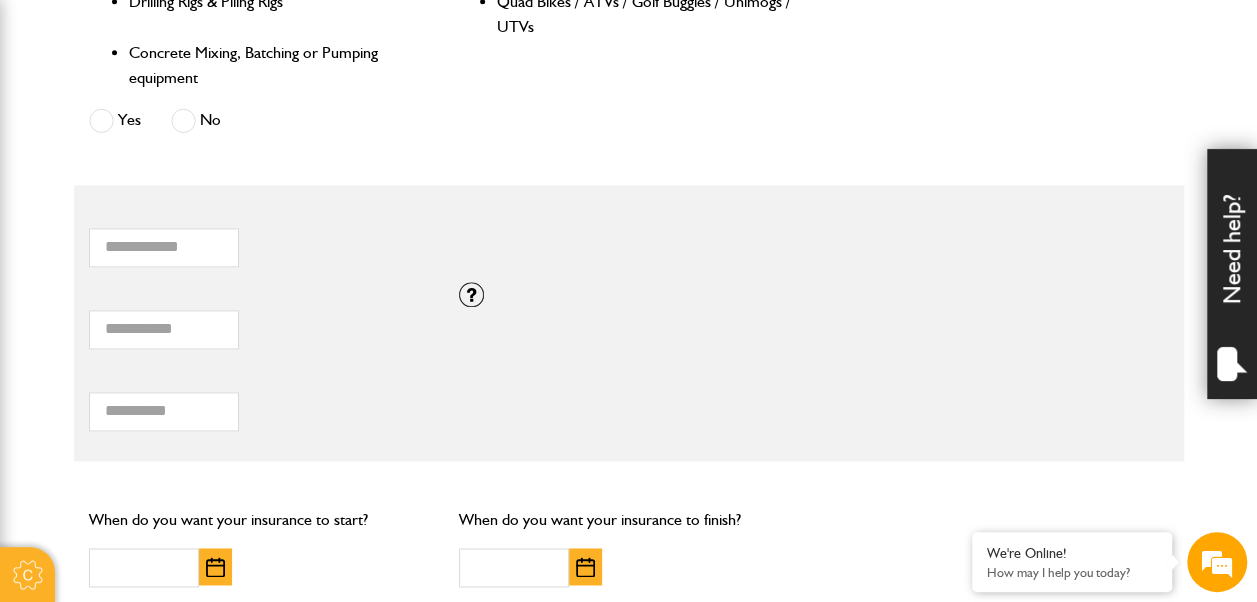 scroll, scrollTop: 1220, scrollLeft: 0, axis: vertical 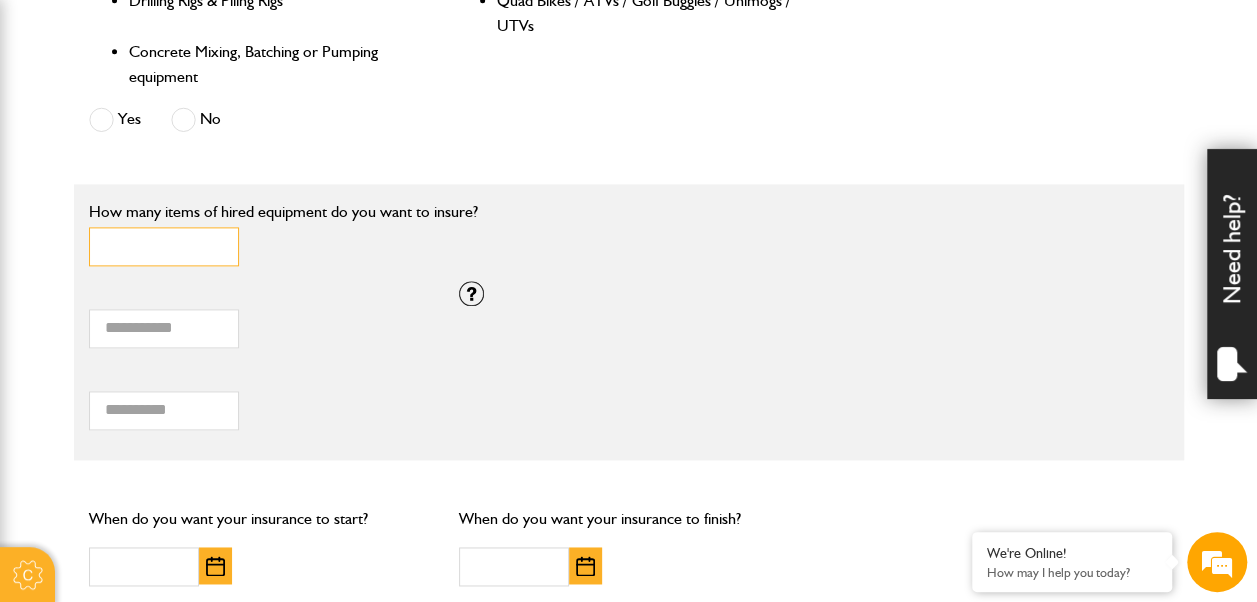 drag, startPoint x: 140, startPoint y: 236, endPoint x: 54, endPoint y: 225, distance: 86.70064 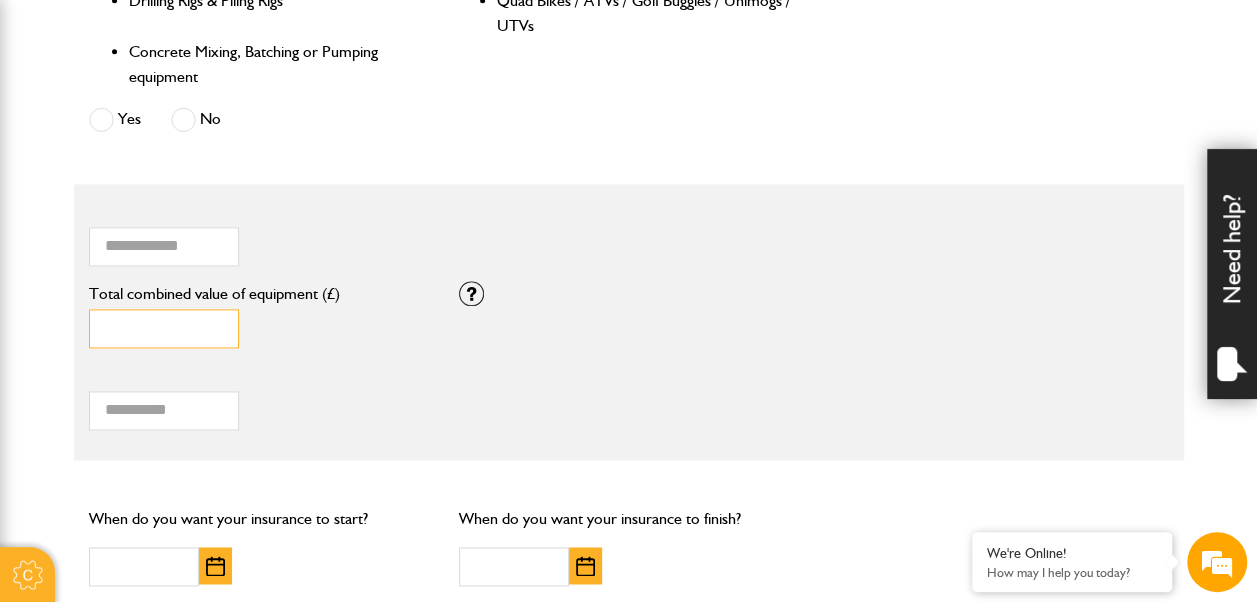 drag, startPoint x: 131, startPoint y: 327, endPoint x: -4, endPoint y: 289, distance: 140.24622 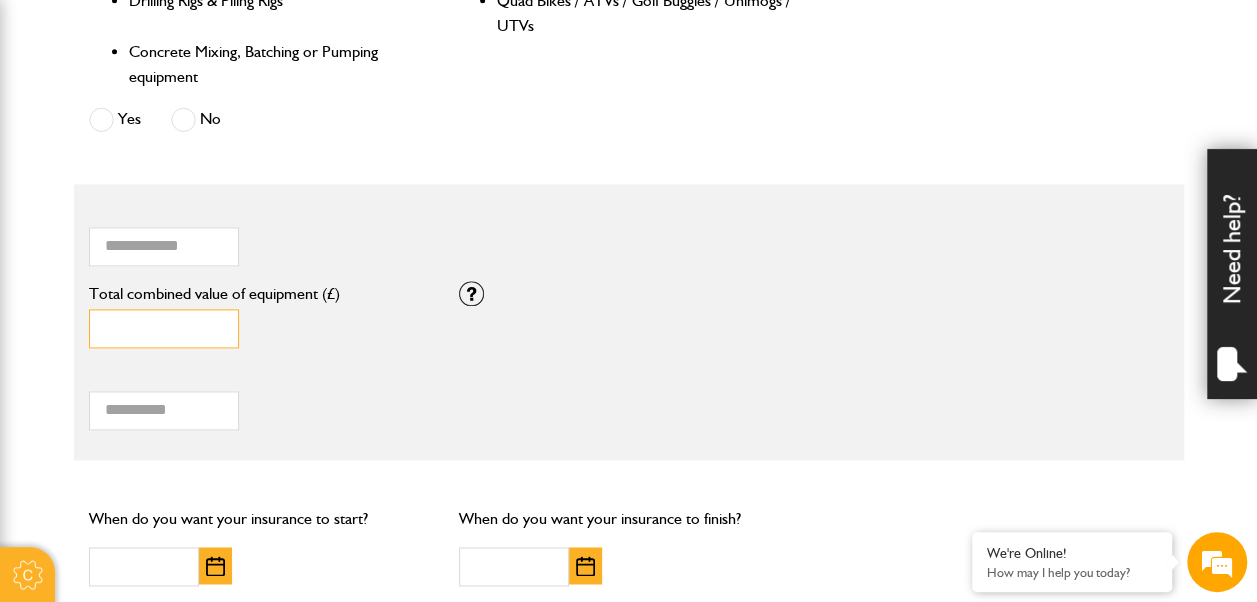 type on "*****" 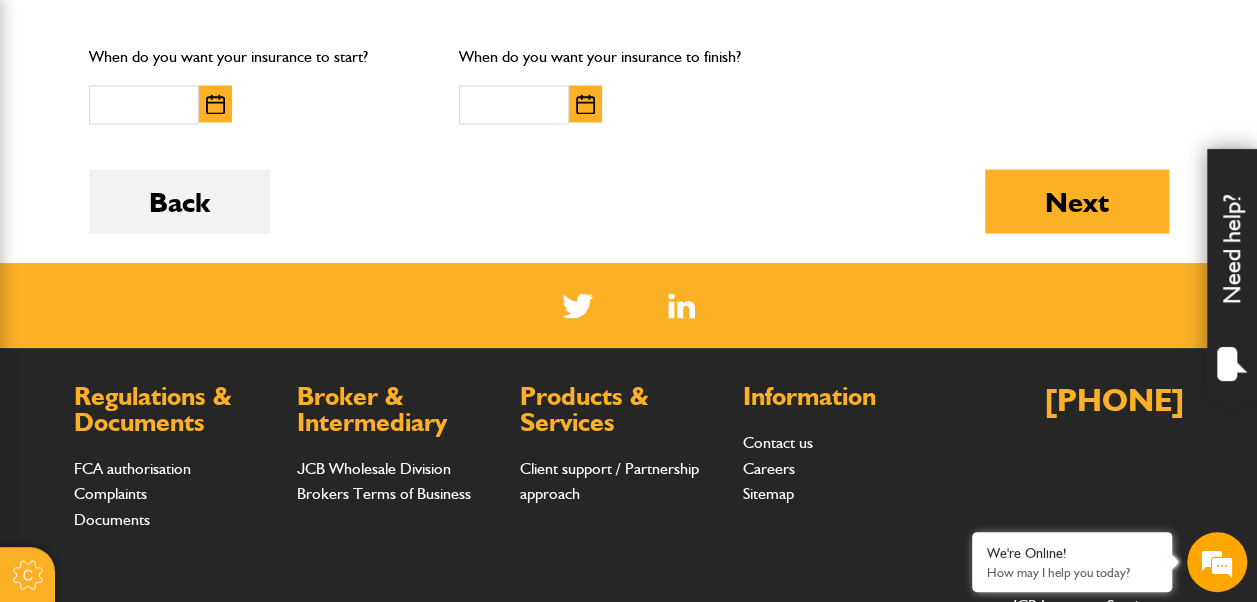 scroll, scrollTop: 1684, scrollLeft: 0, axis: vertical 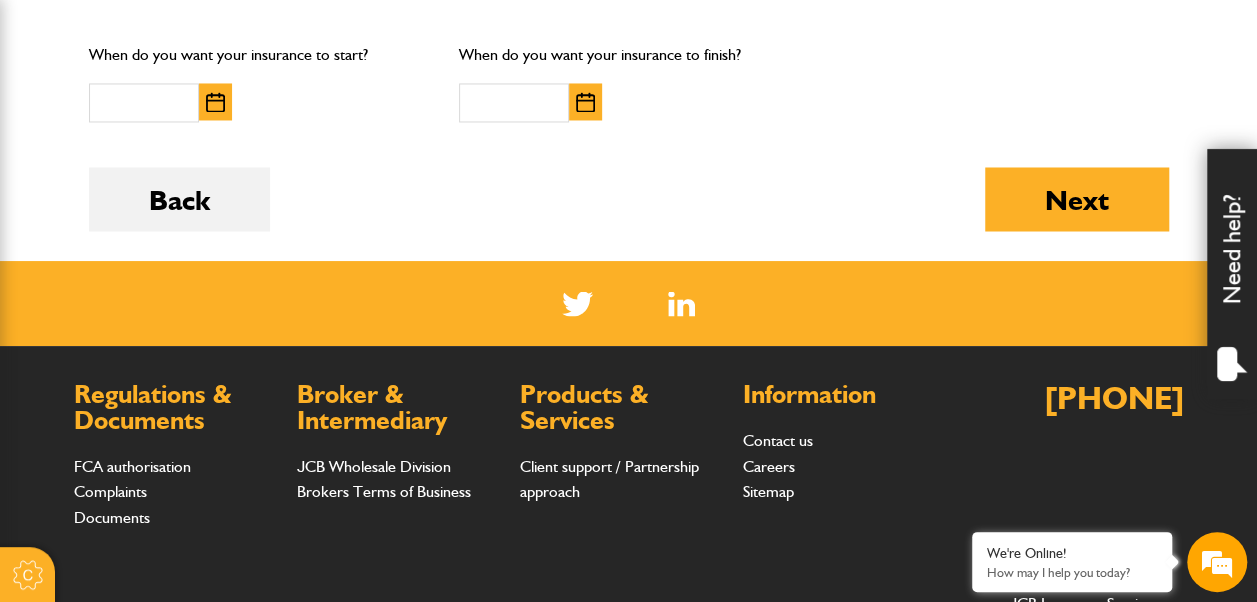 type on "***" 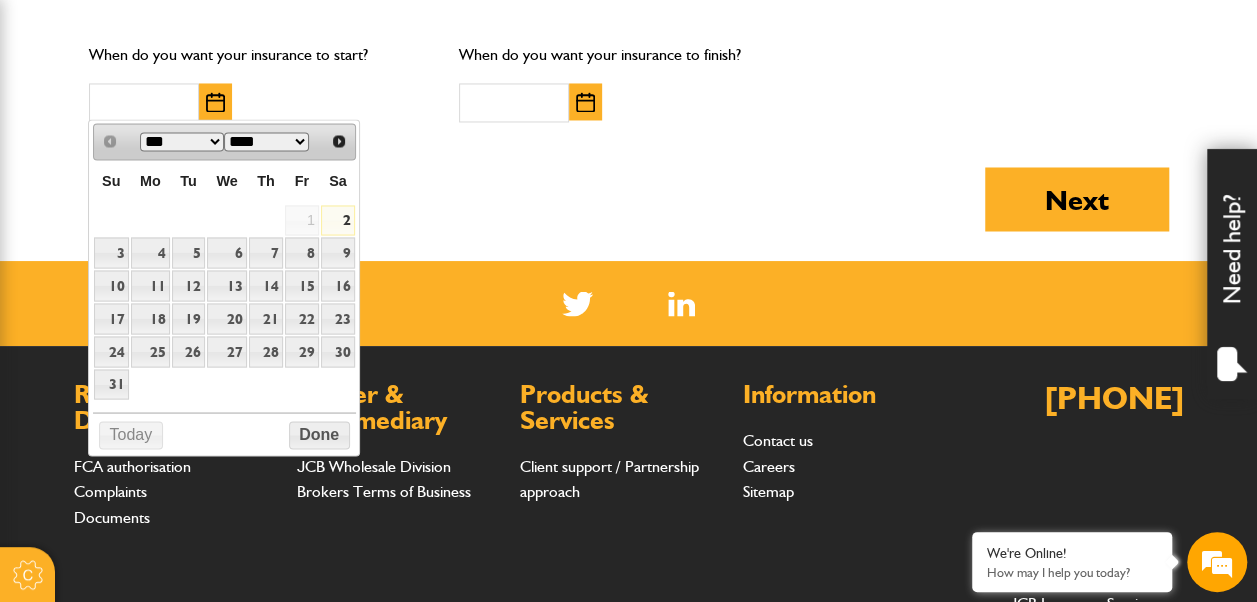 click on "2" at bounding box center [338, 220] 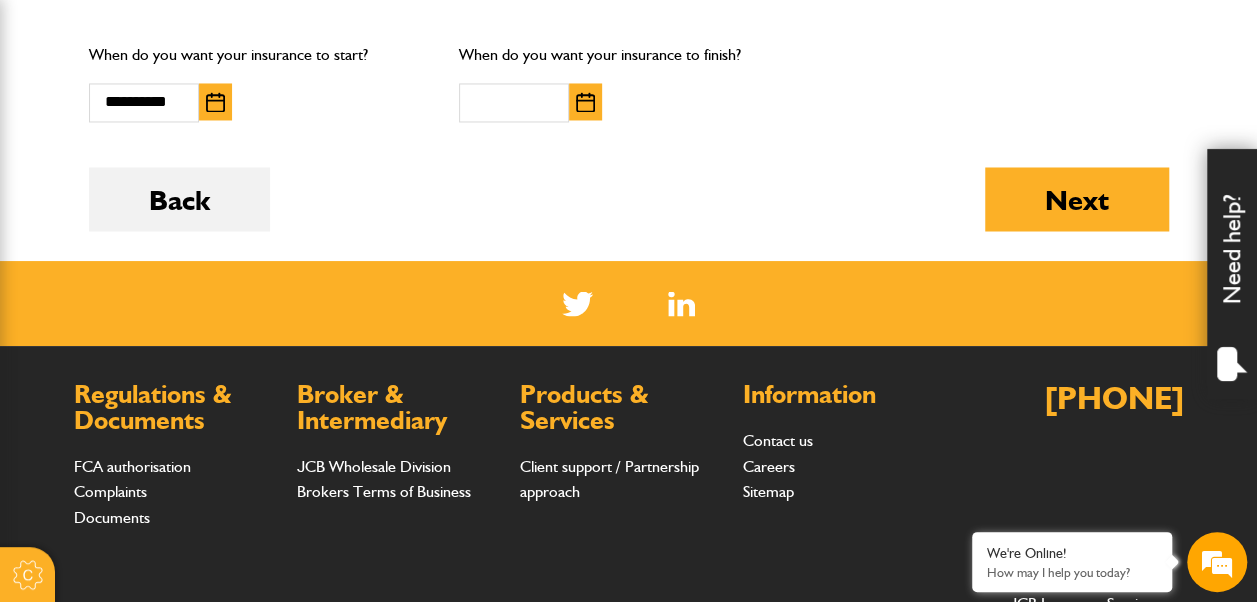 click at bounding box center (585, 102) 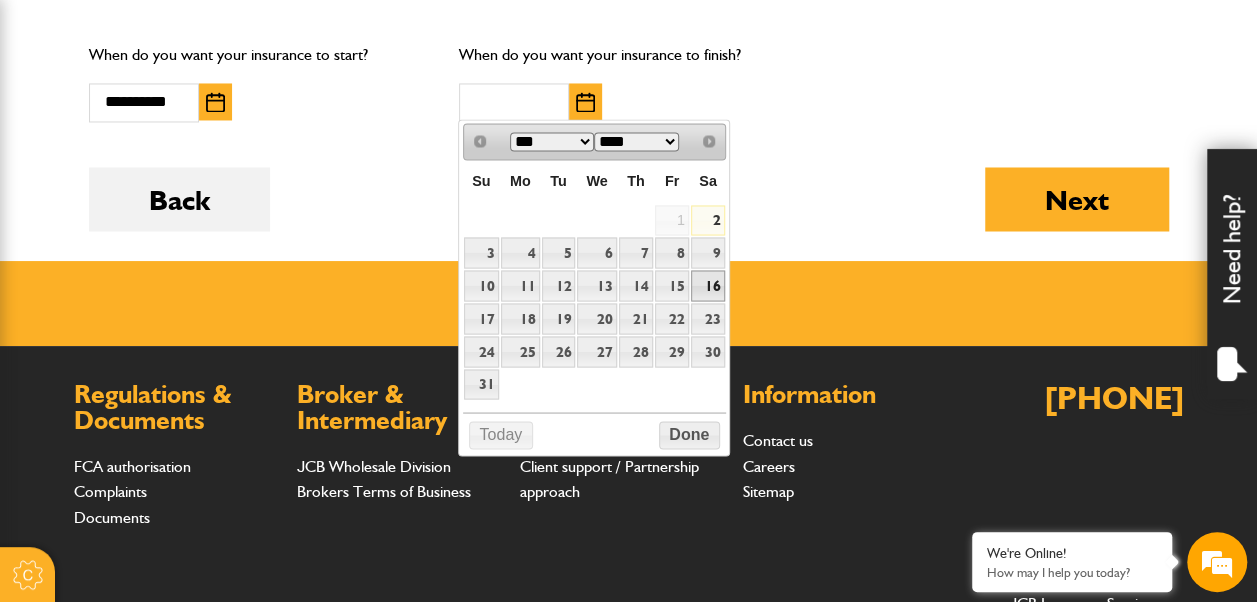 click on "16" at bounding box center (708, 285) 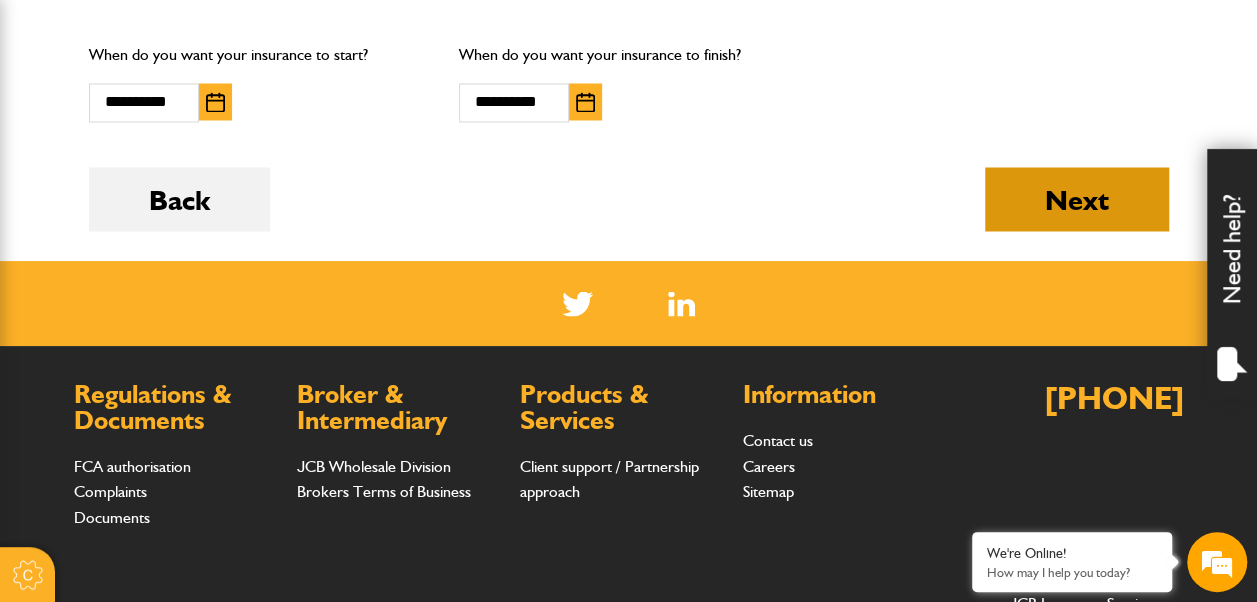 click on "Next" at bounding box center (1077, 199) 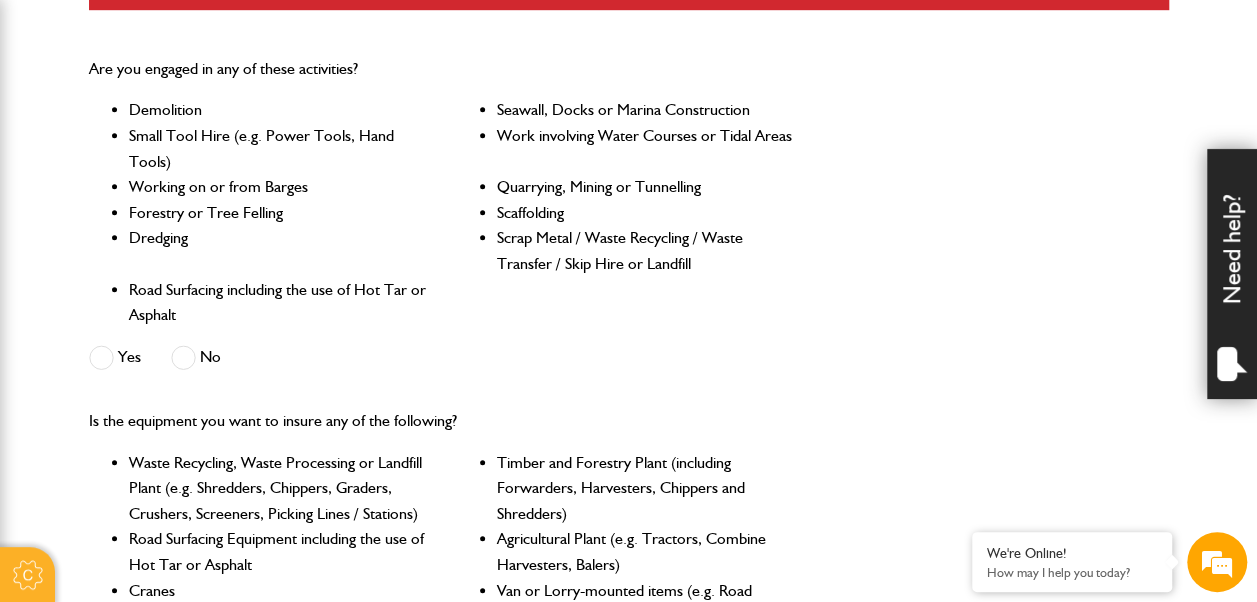 scroll, scrollTop: 710, scrollLeft: 0, axis: vertical 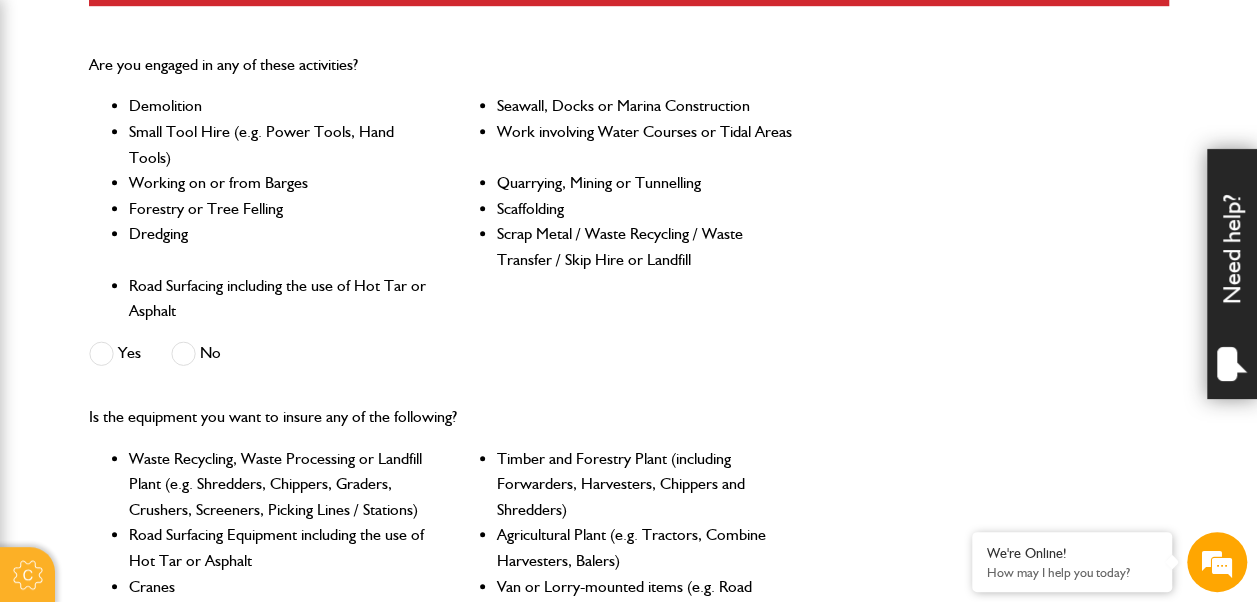 click at bounding box center [183, 353] 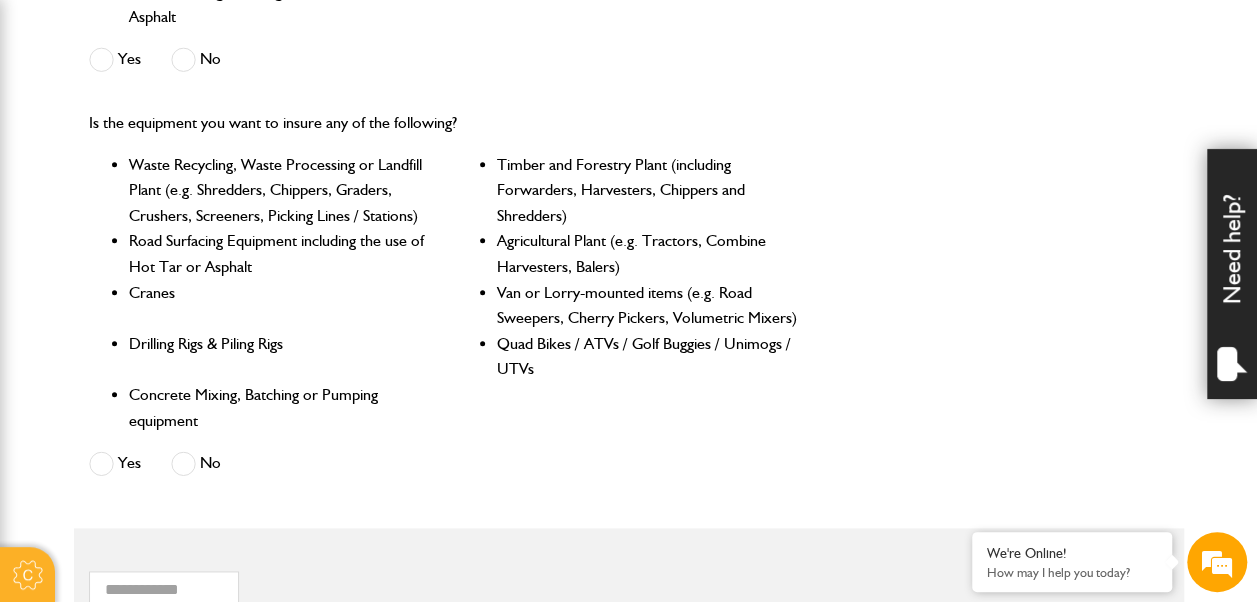 scroll, scrollTop: 1013, scrollLeft: 0, axis: vertical 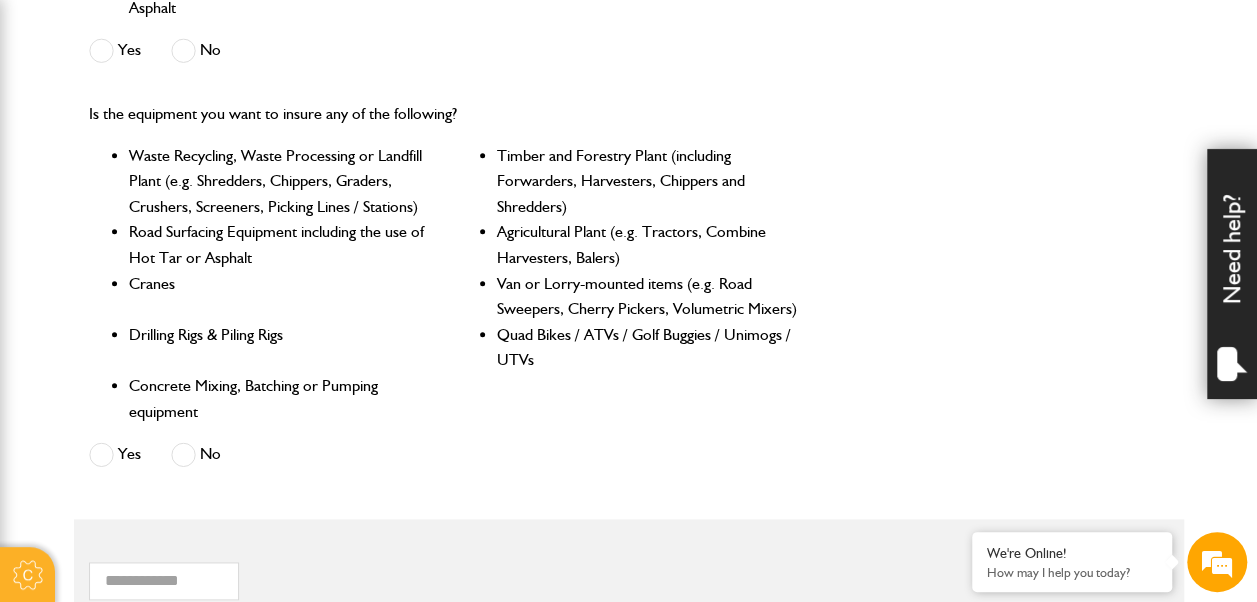 click at bounding box center (183, 454) 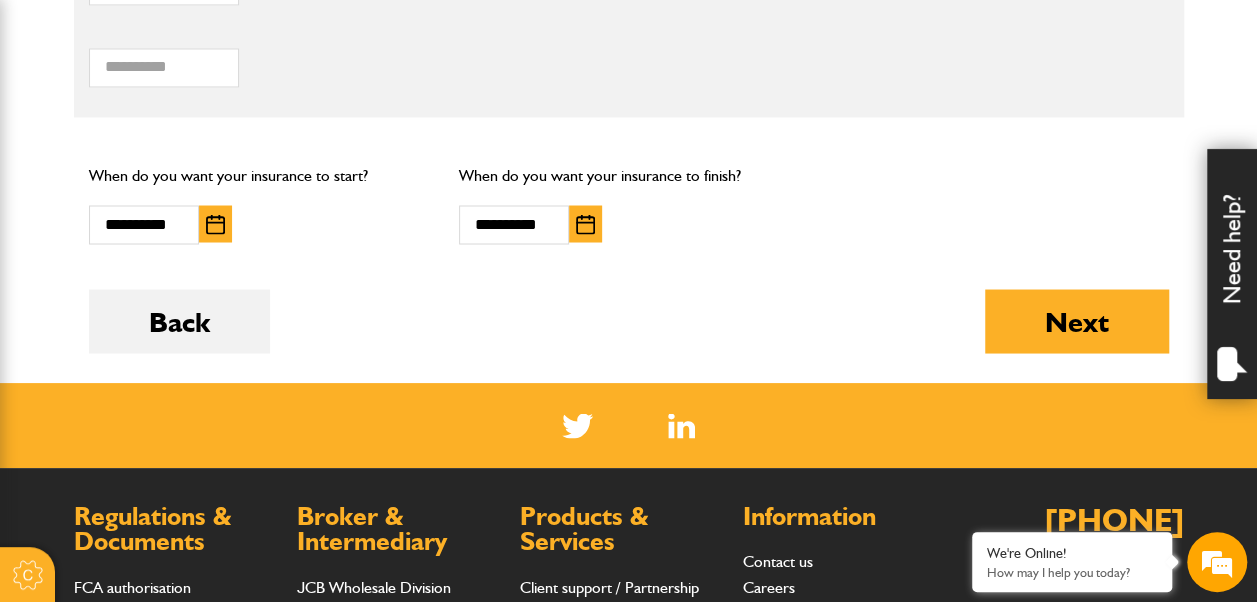 scroll, scrollTop: 1691, scrollLeft: 0, axis: vertical 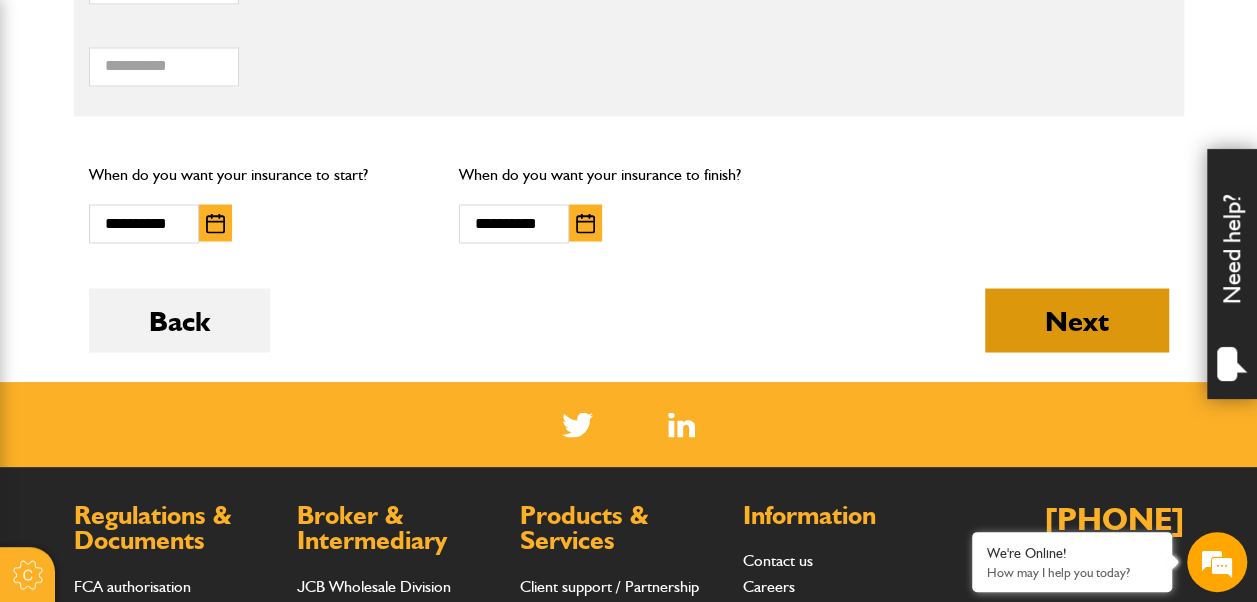 click on "Next" at bounding box center [1077, 320] 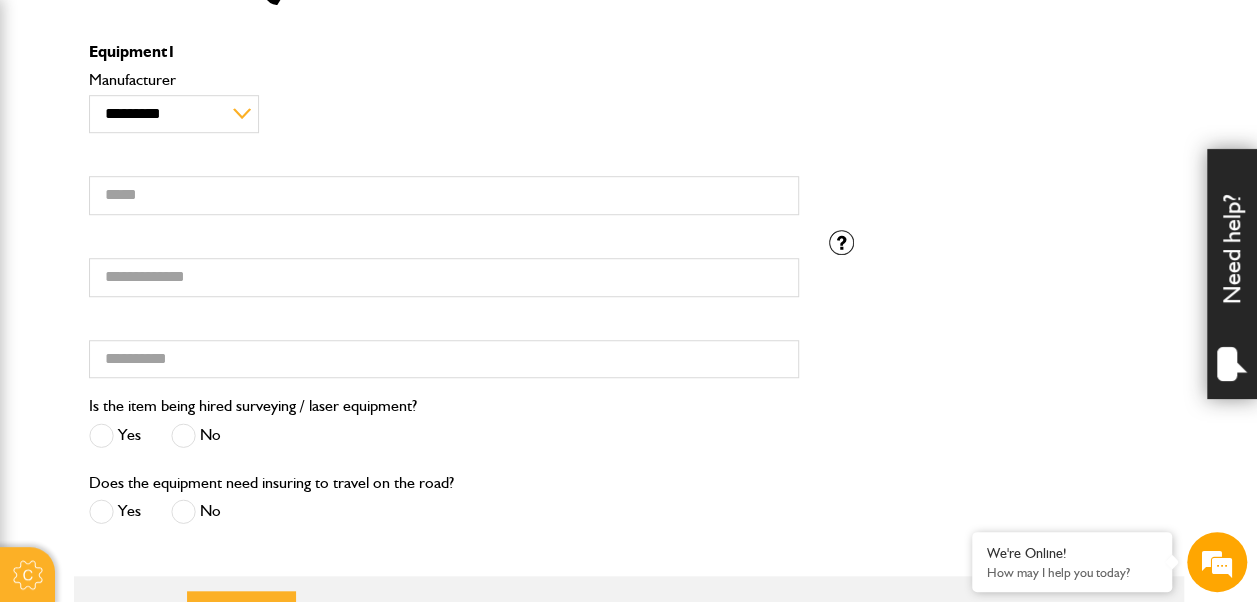 scroll, scrollTop: 586, scrollLeft: 0, axis: vertical 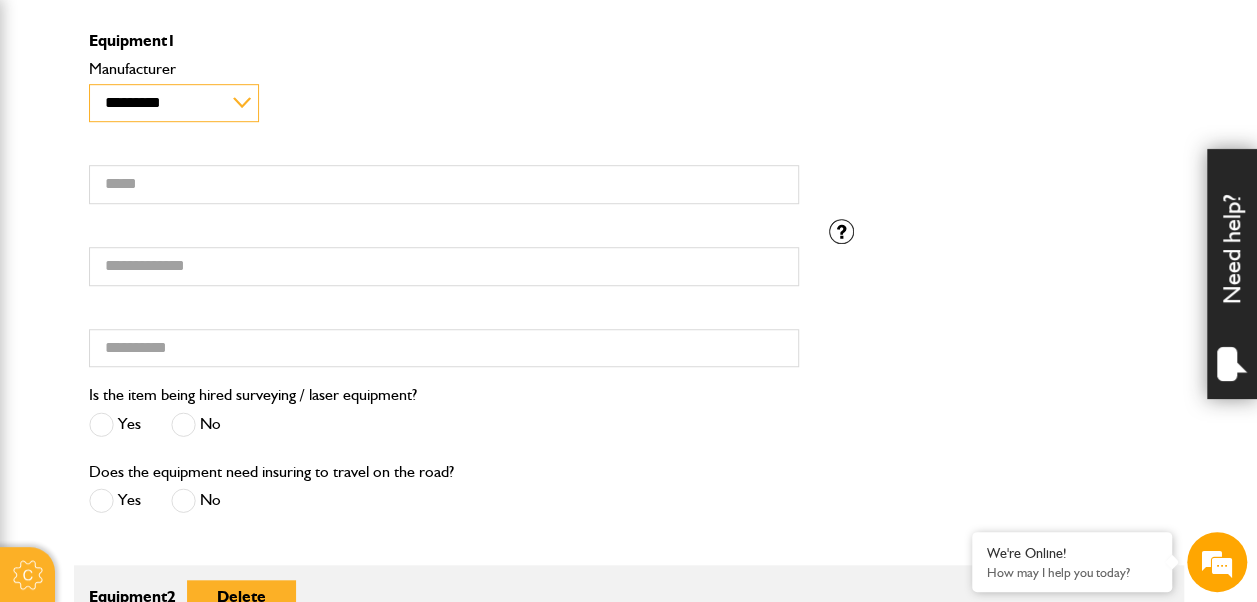 click on "**********" at bounding box center (174, 103) 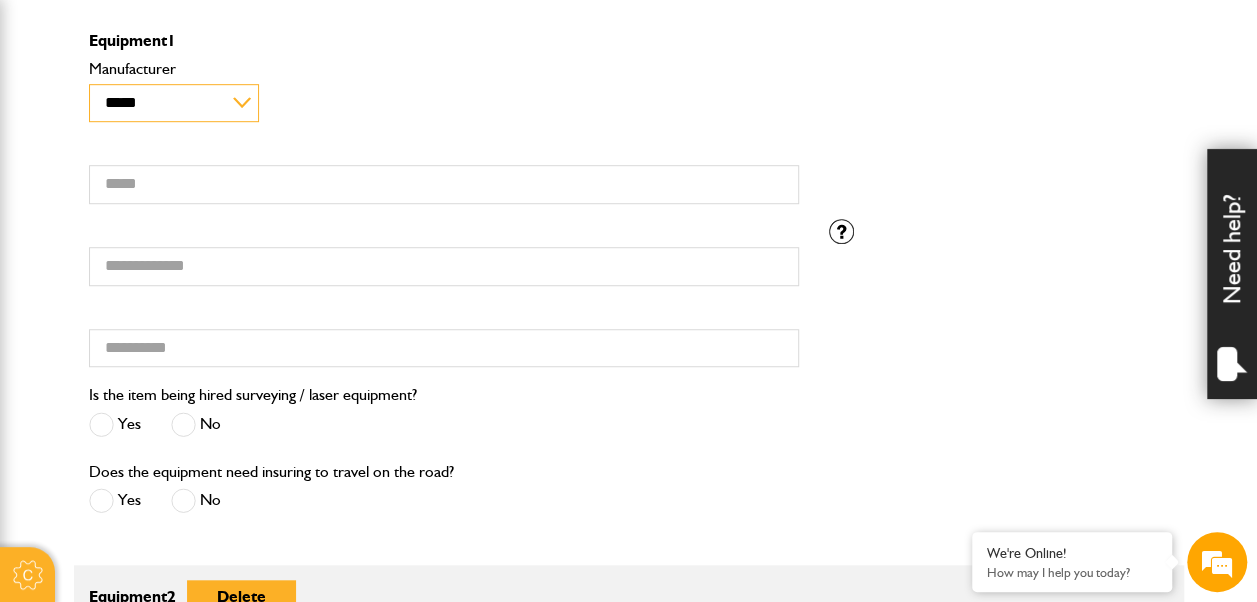 click on "**********" at bounding box center (174, 103) 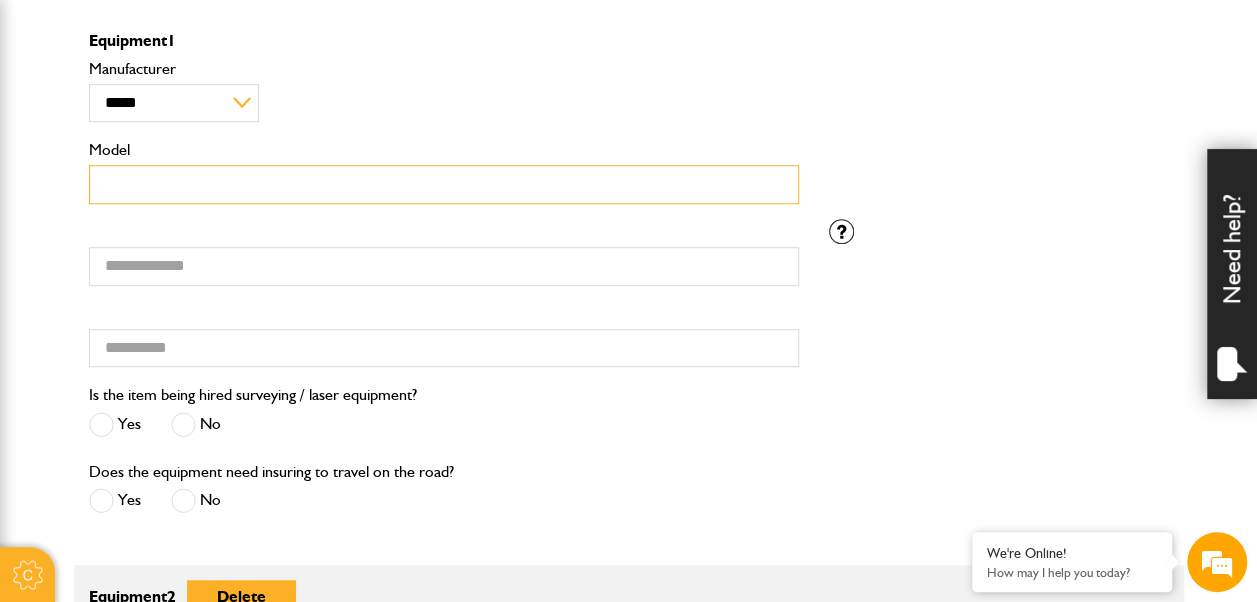 click on "Model" at bounding box center (444, 184) 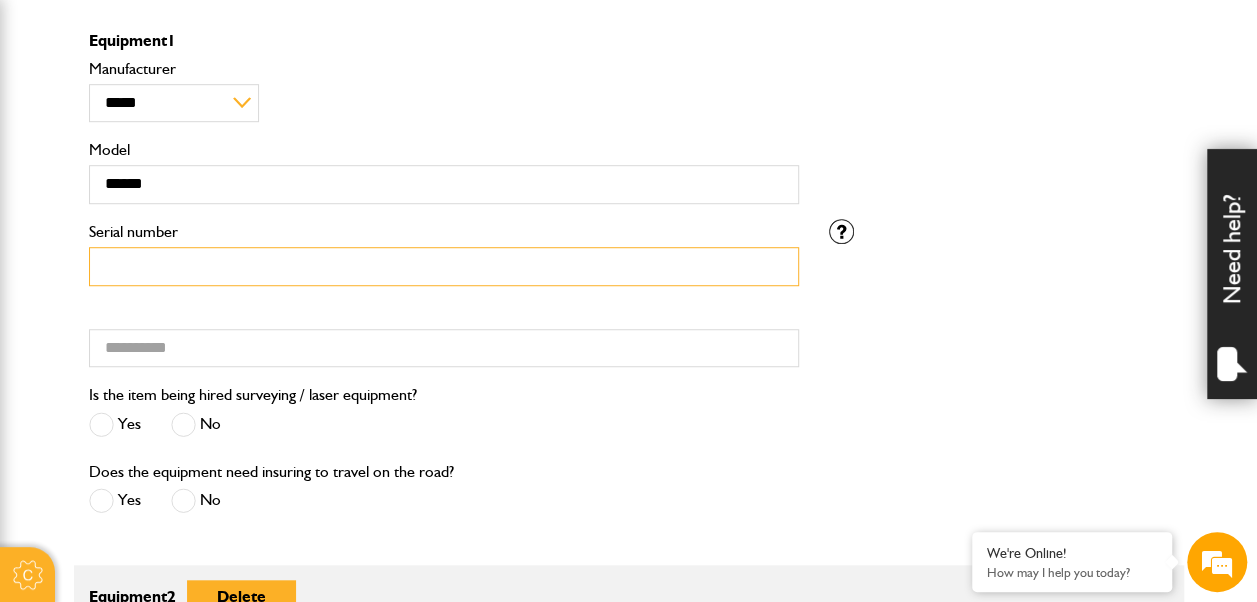 click on "Serial number" at bounding box center (444, 266) 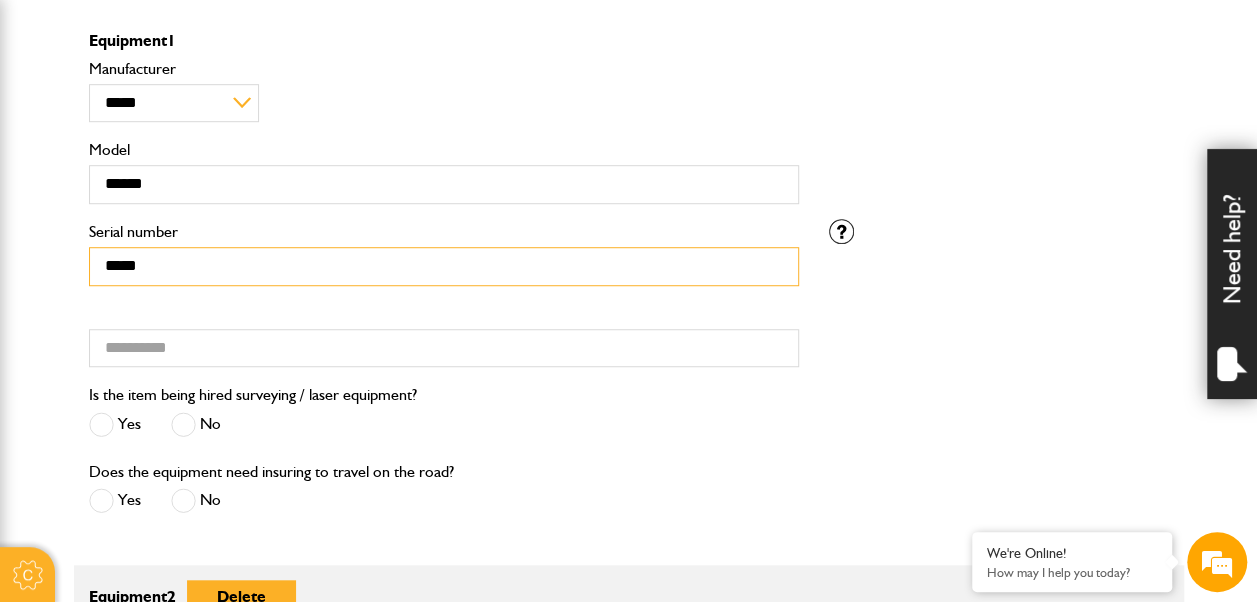 scroll, scrollTop: 0, scrollLeft: 0, axis: both 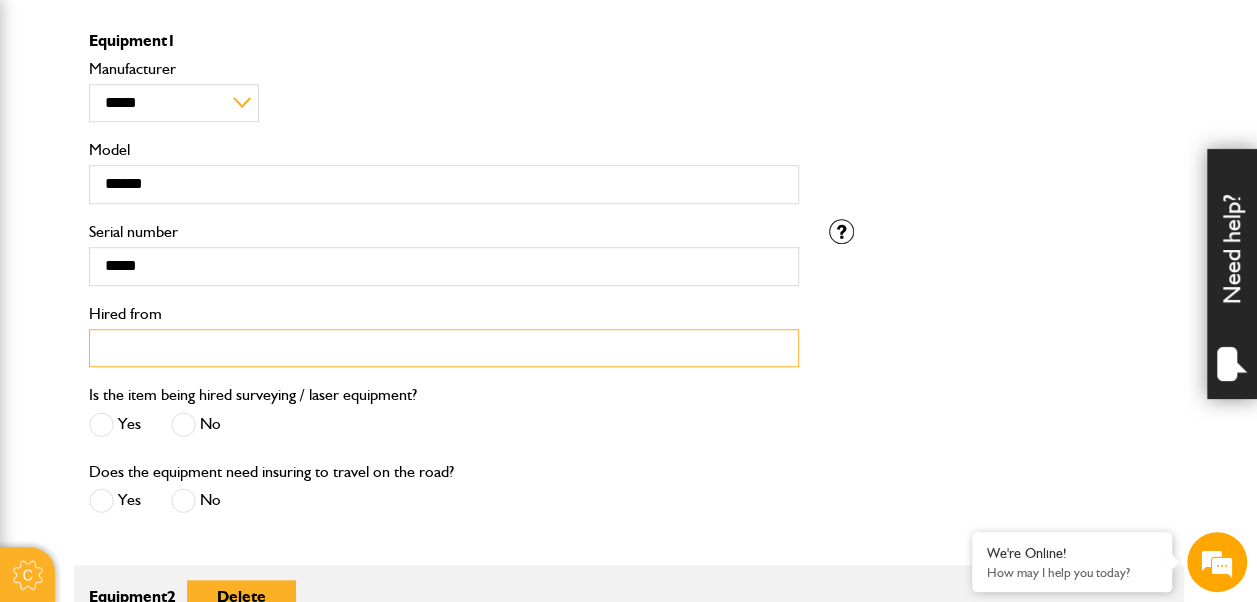 click on "Hired from" at bounding box center [444, 348] 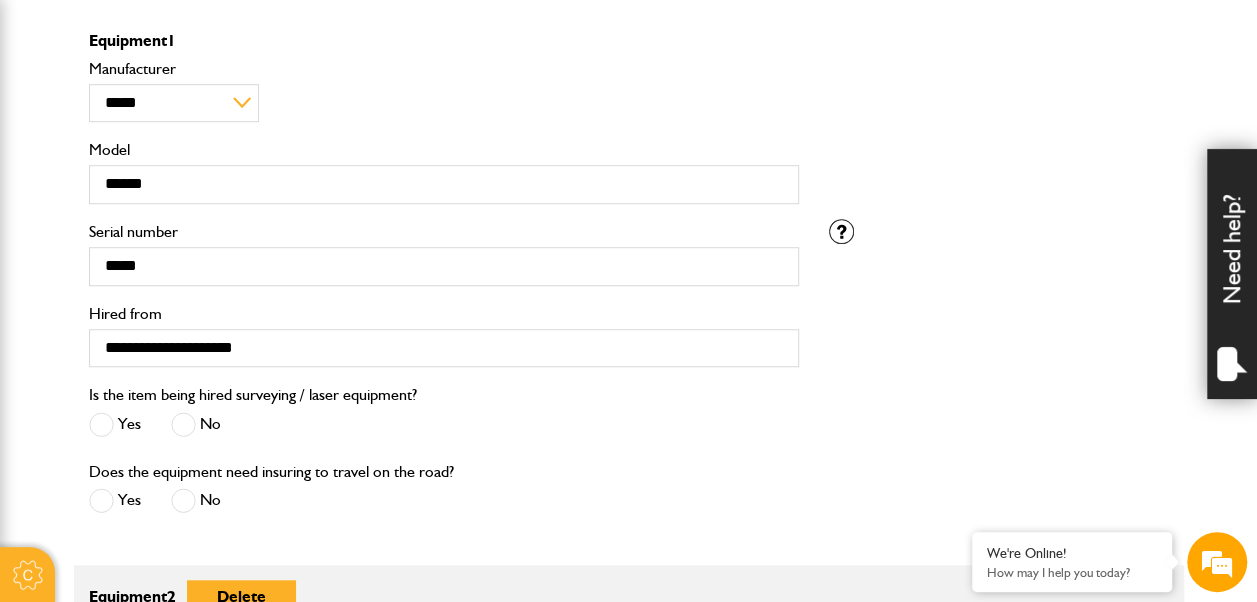 click at bounding box center (183, 424) 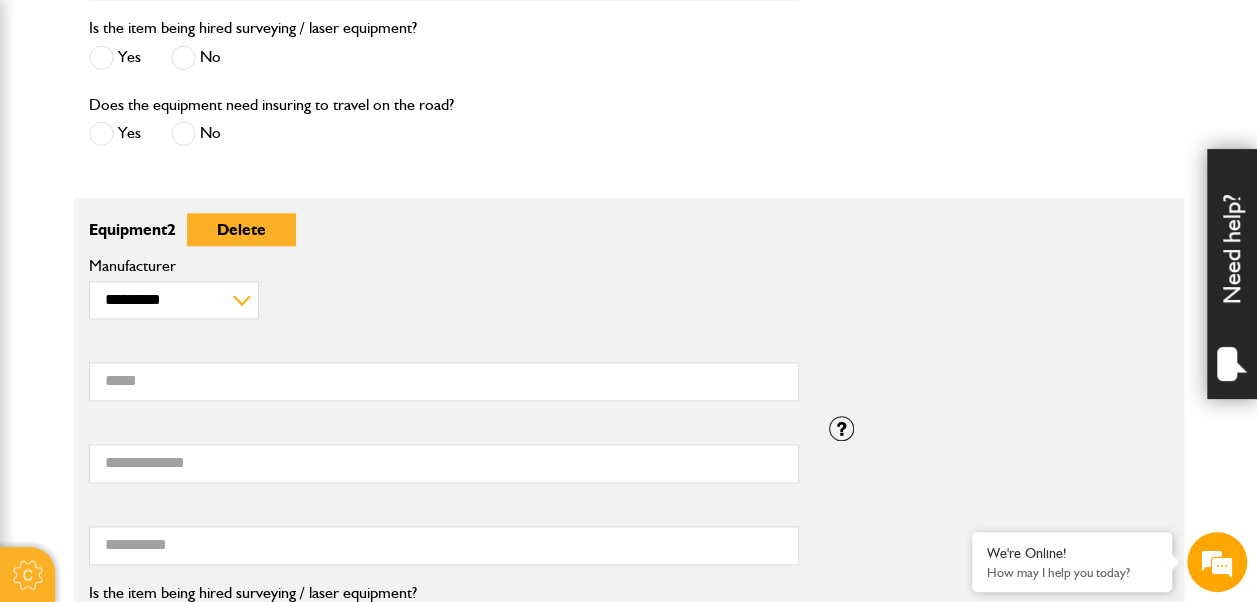 scroll, scrollTop: 954, scrollLeft: 0, axis: vertical 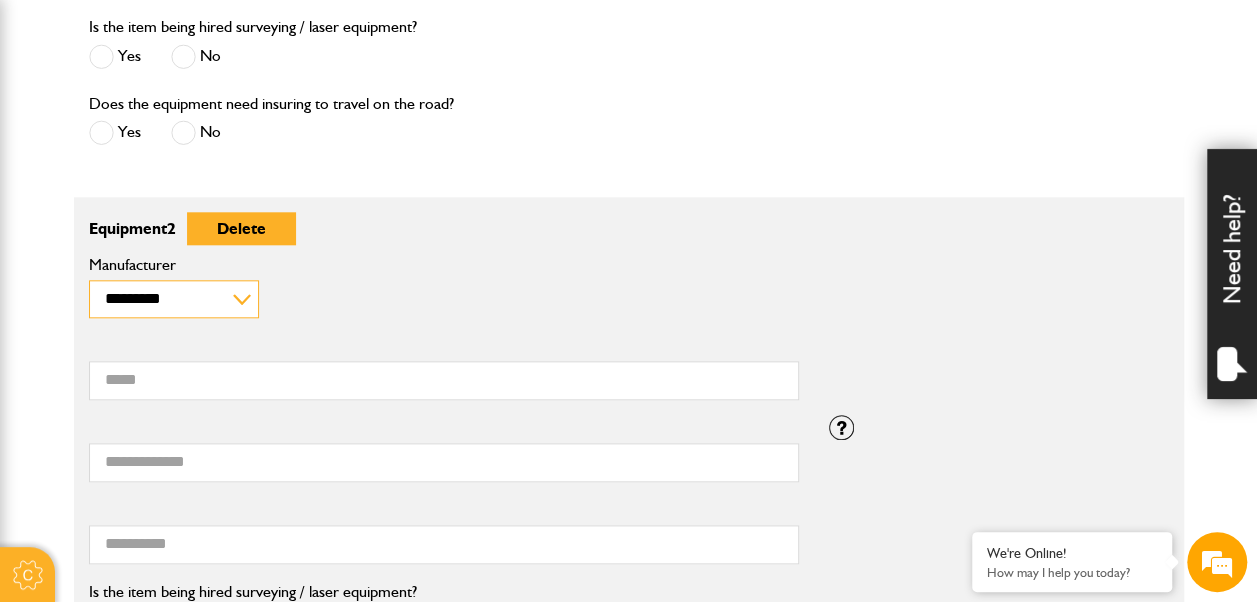 click on "**********" at bounding box center (174, 299) 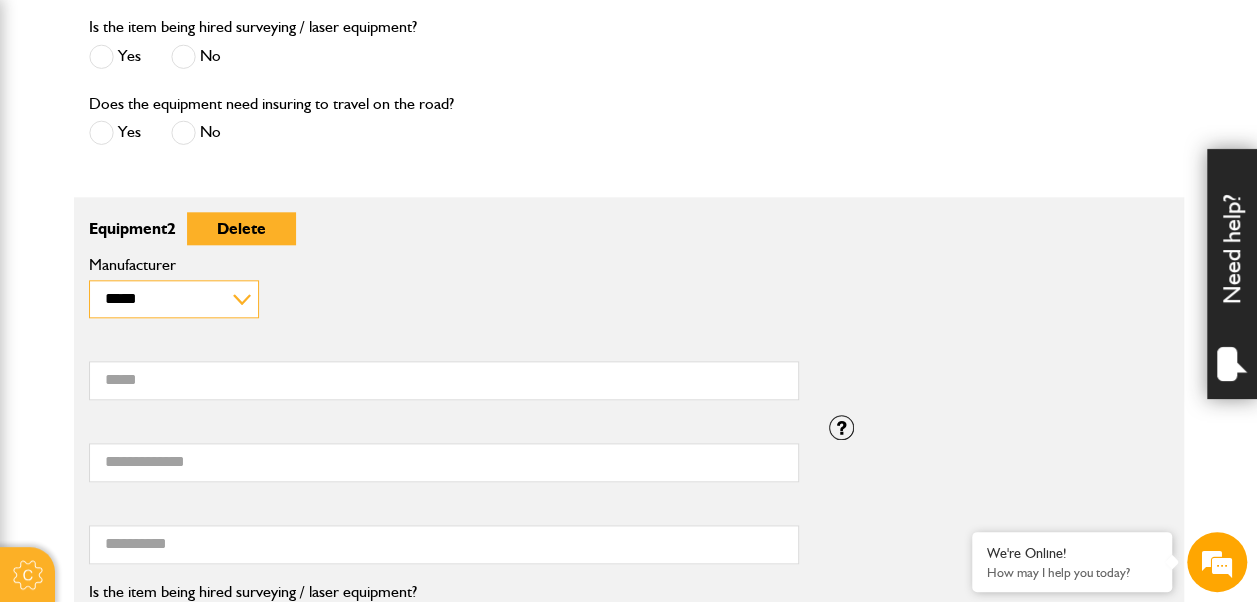 click on "**********" at bounding box center [174, 299] 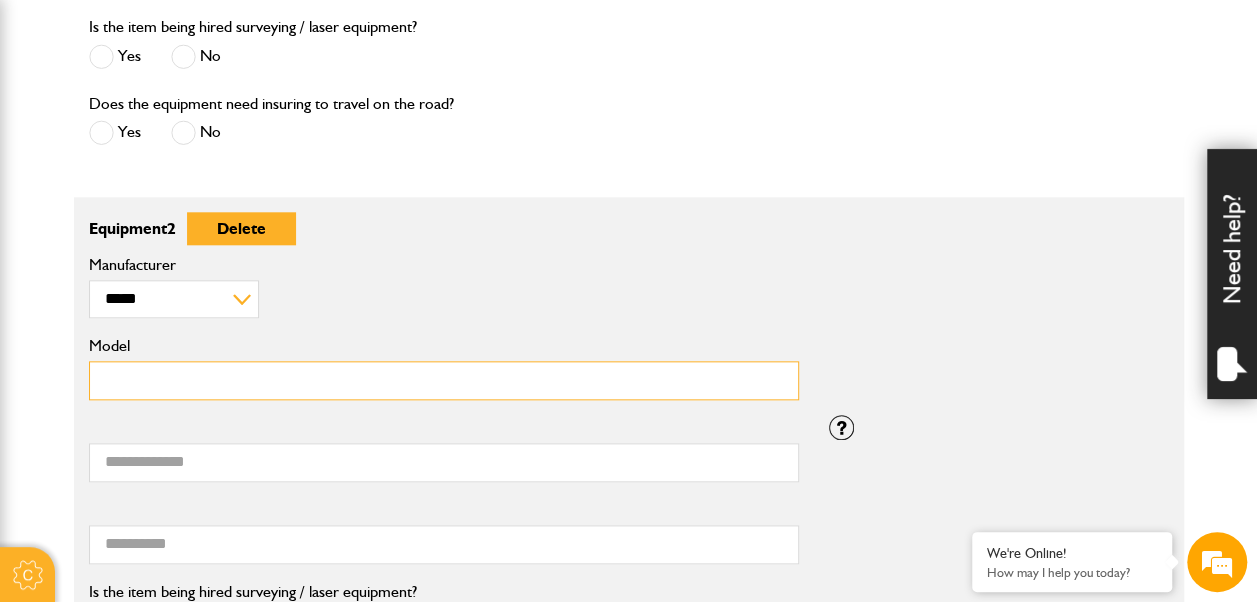 click on "Model" at bounding box center [444, 380] 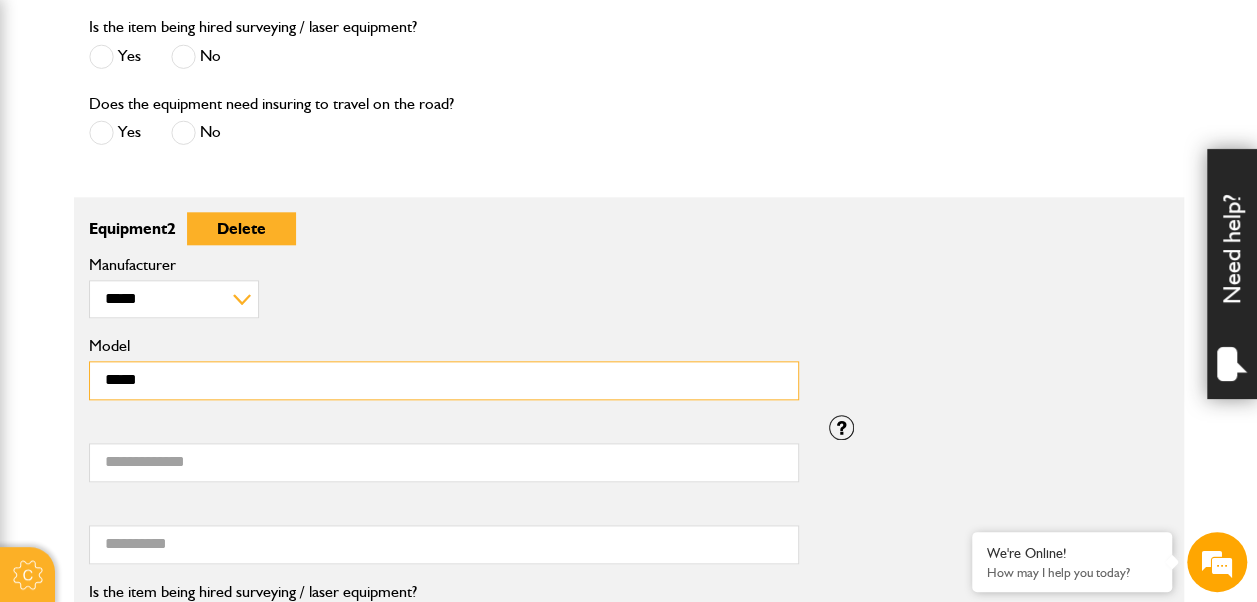 type on "*****" 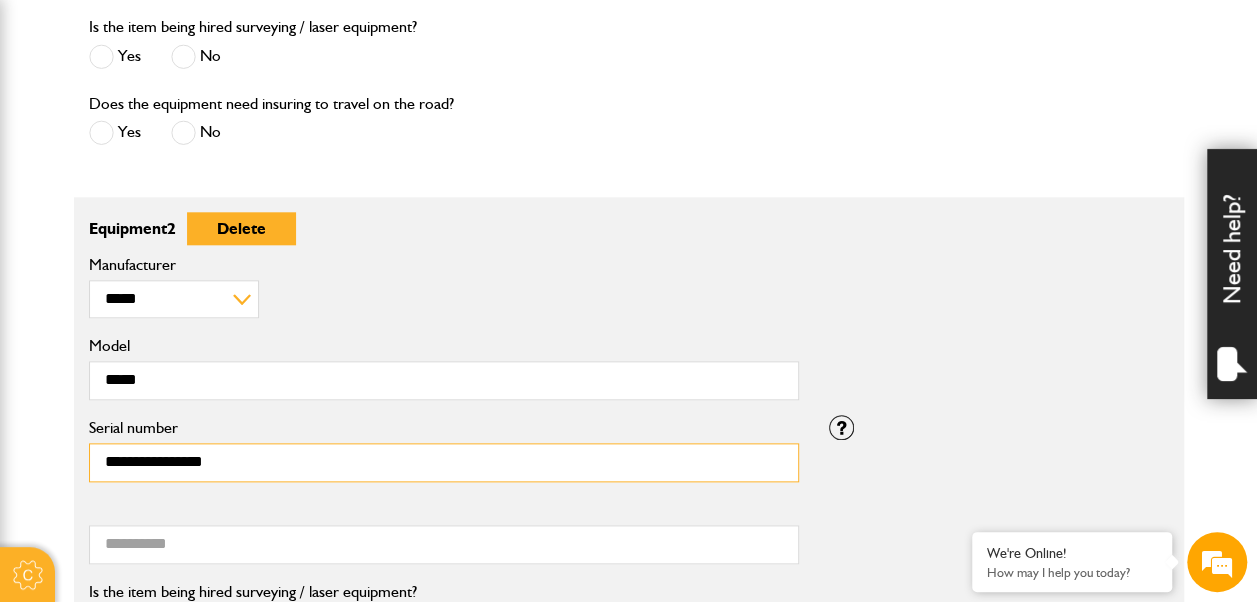 drag, startPoint x: 134, startPoint y: 454, endPoint x: 78, endPoint y: 452, distance: 56.0357 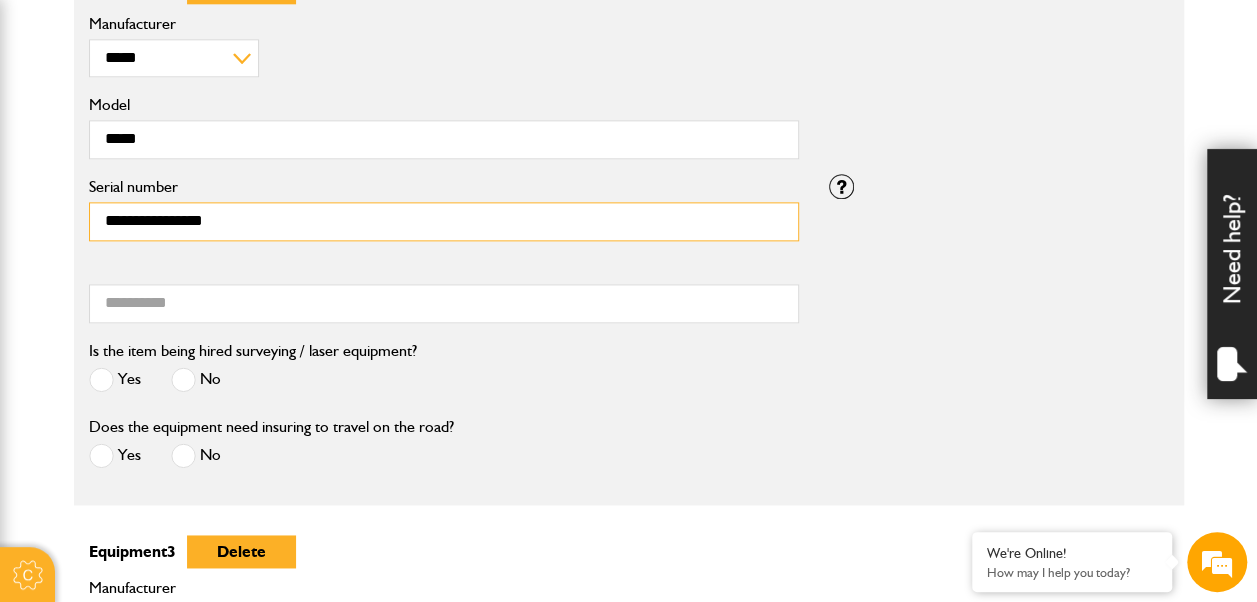 scroll, scrollTop: 1196, scrollLeft: 0, axis: vertical 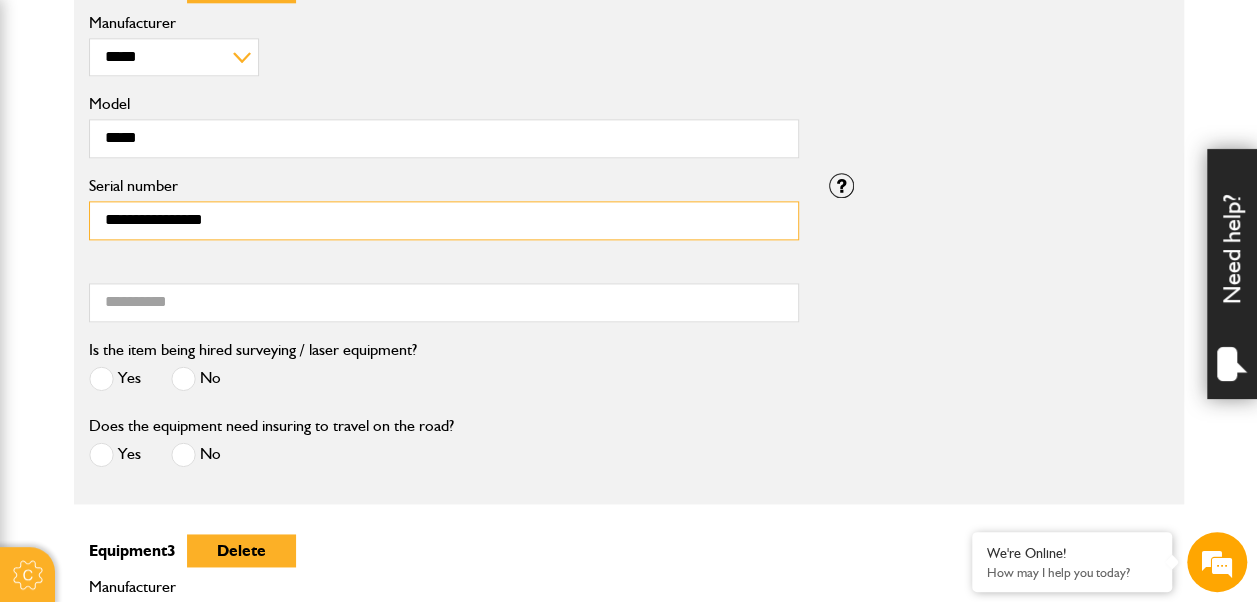 type on "**********" 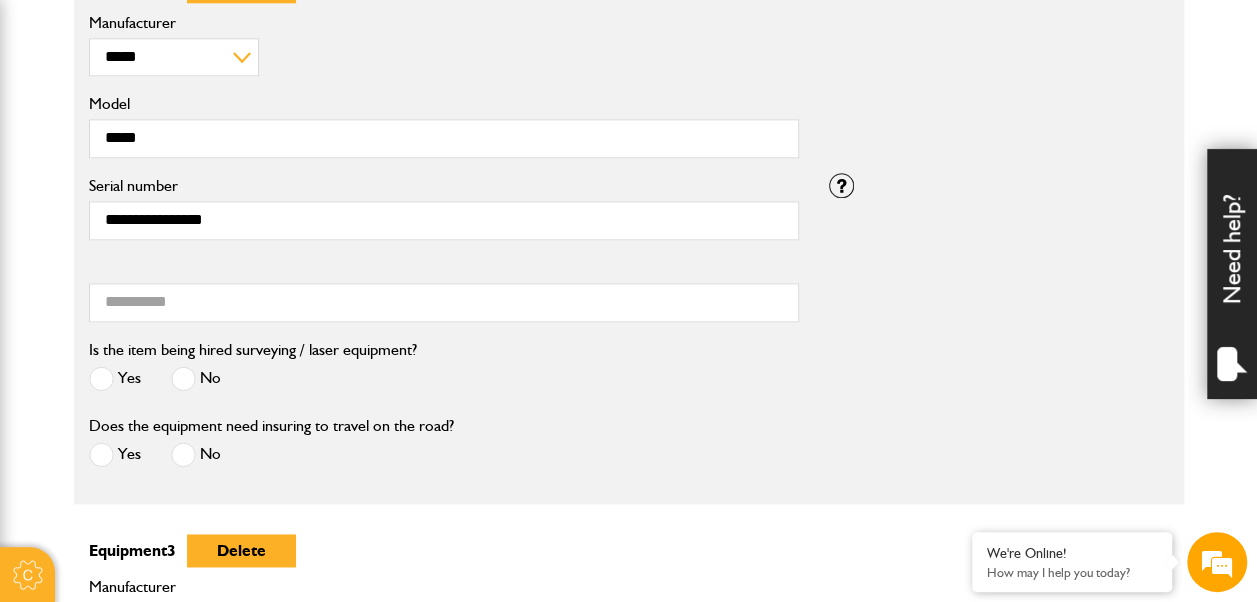click on "**********" at bounding box center (444, 255) 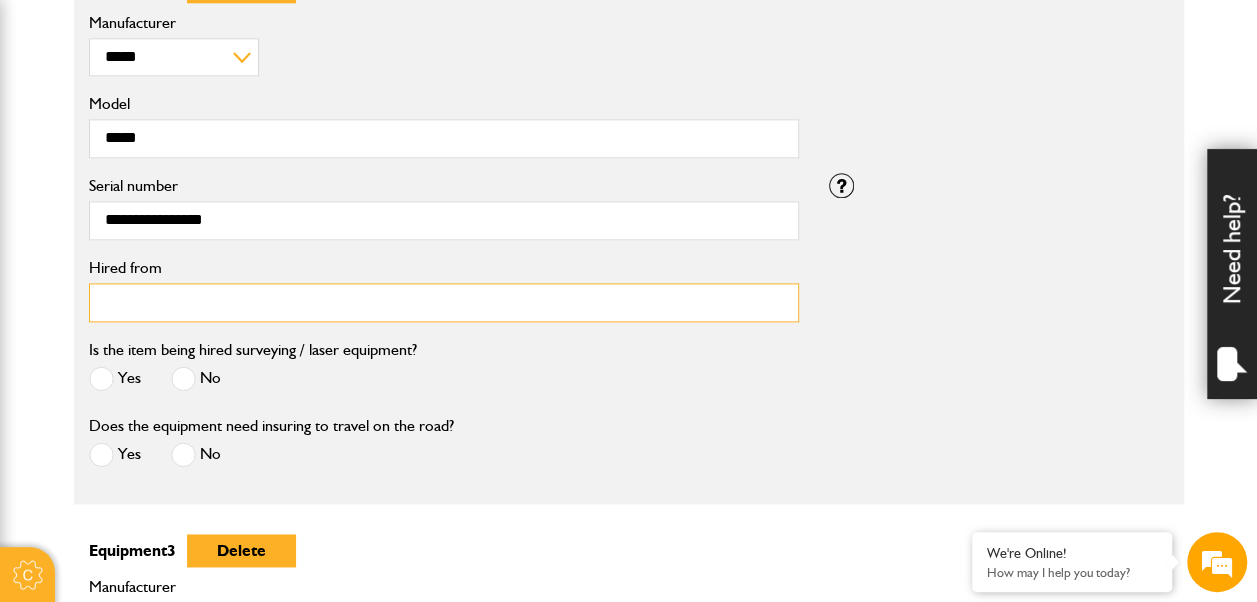 click on "Hired from" at bounding box center (444, 302) 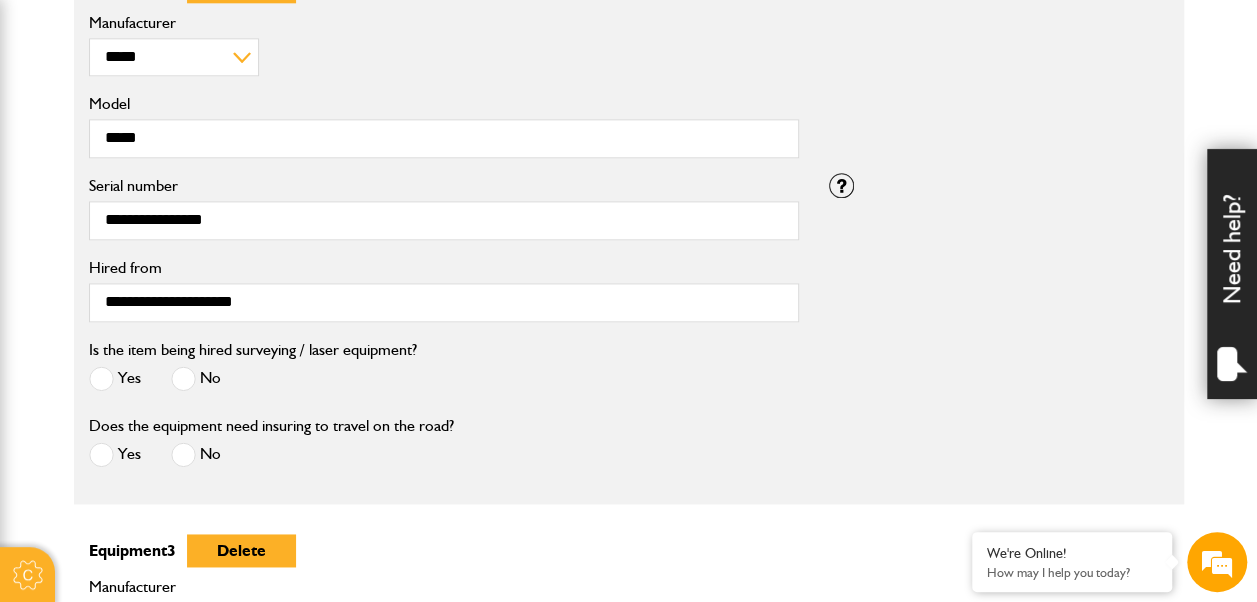 click at bounding box center (183, 378) 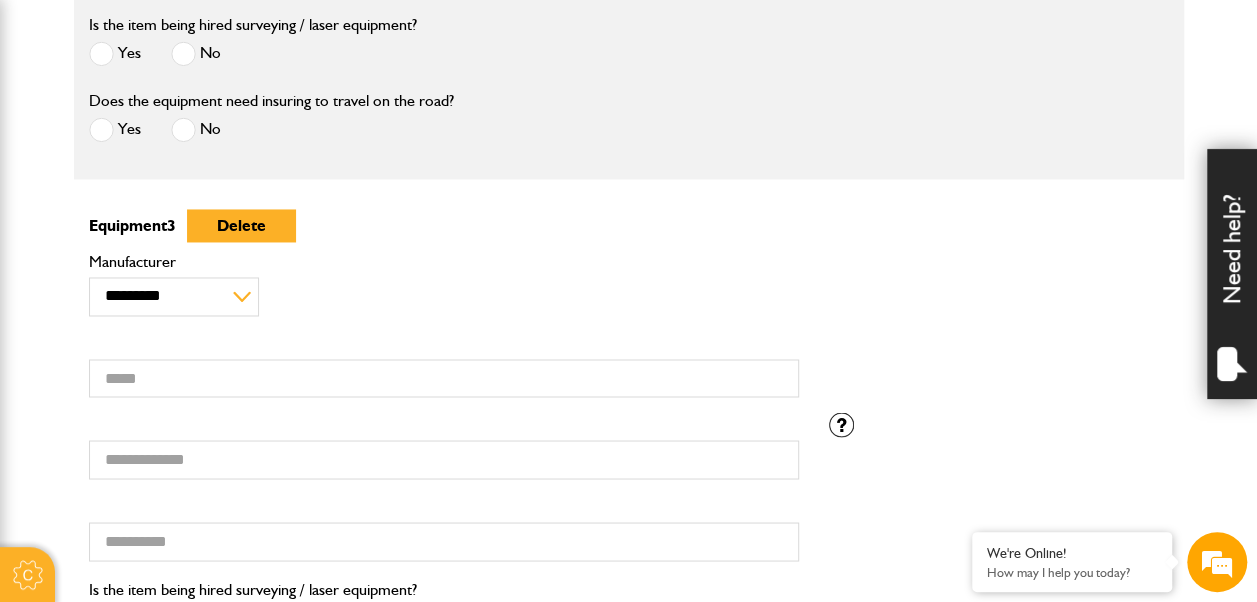 scroll, scrollTop: 1544, scrollLeft: 0, axis: vertical 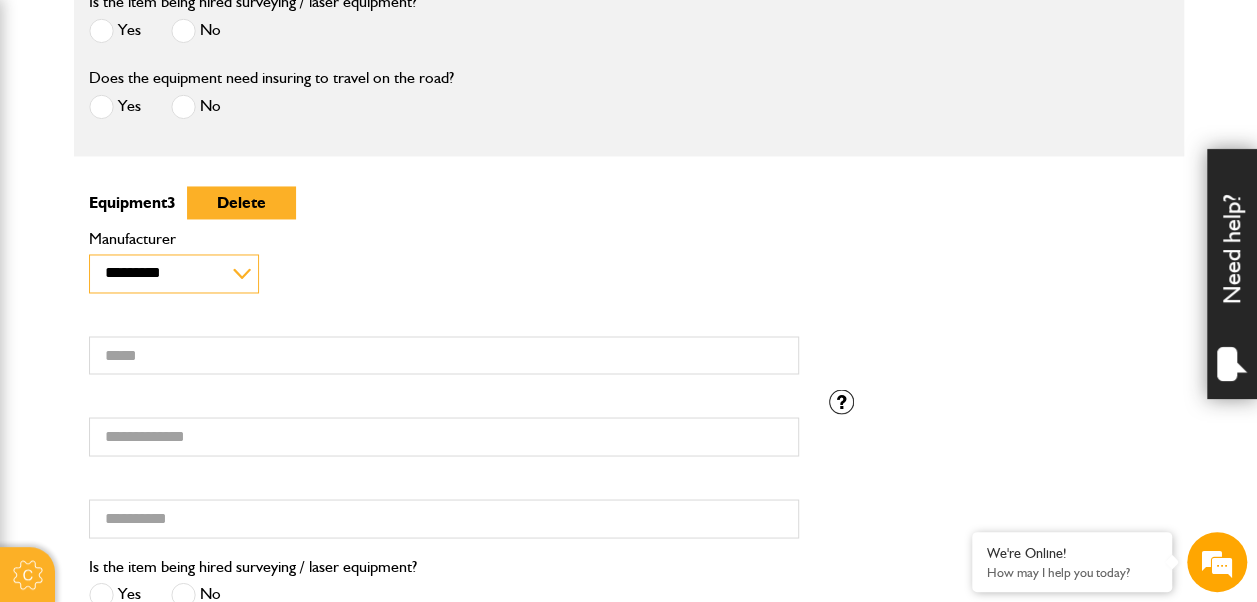 click on "**********" at bounding box center [174, 273] 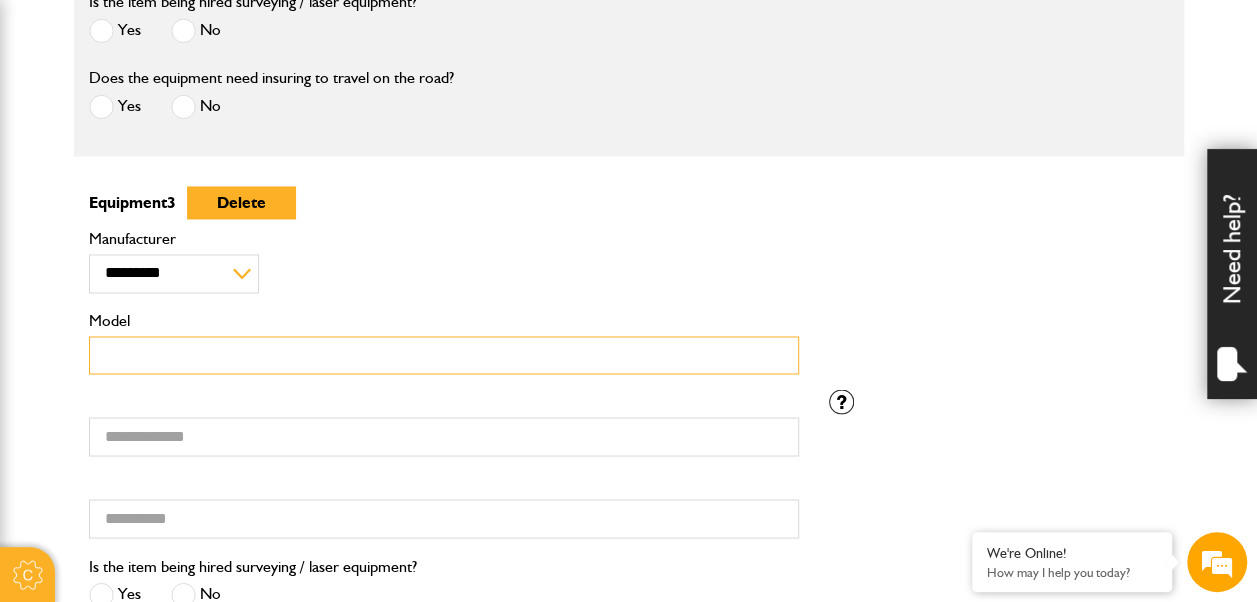 click on "Model" at bounding box center (444, 355) 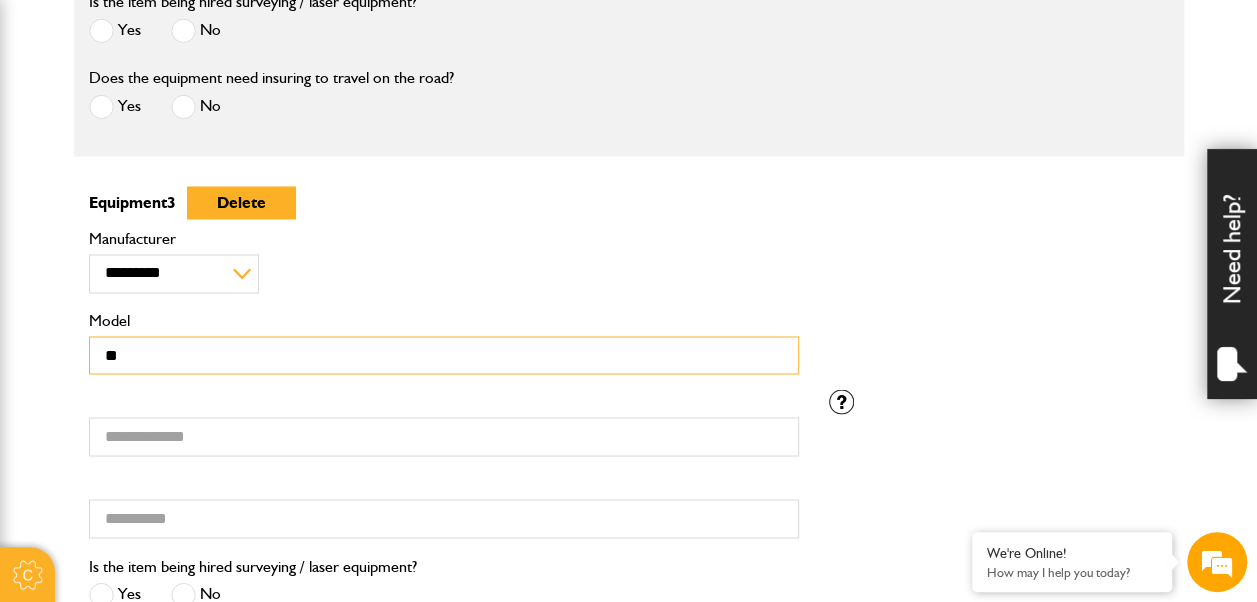 type on "*" 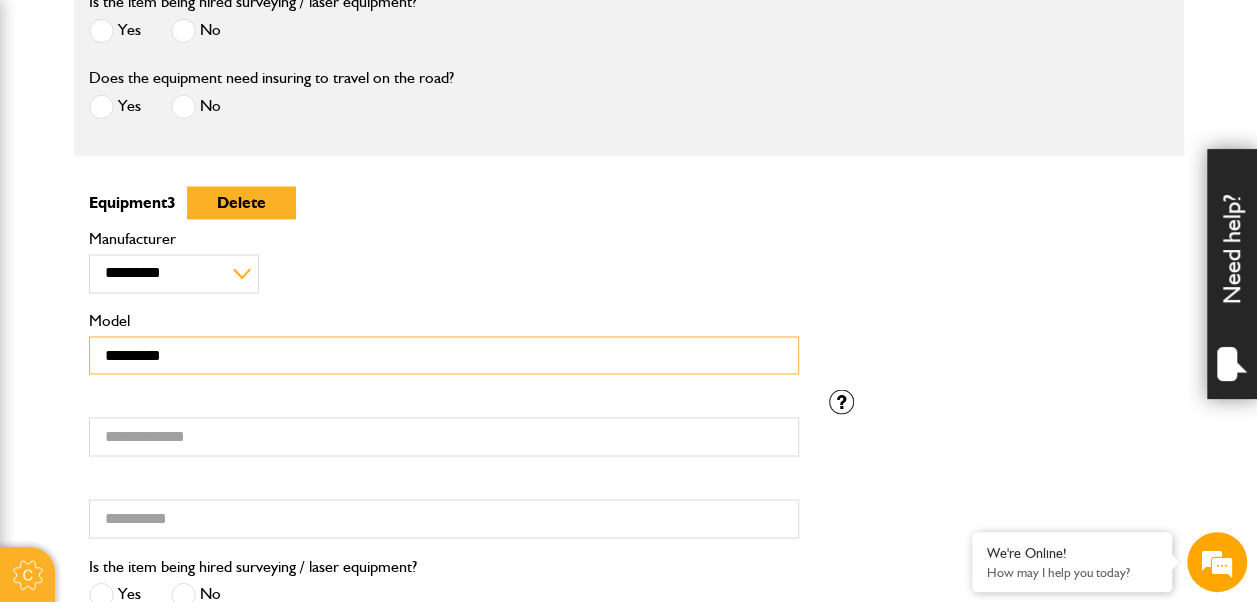 type on "*********" 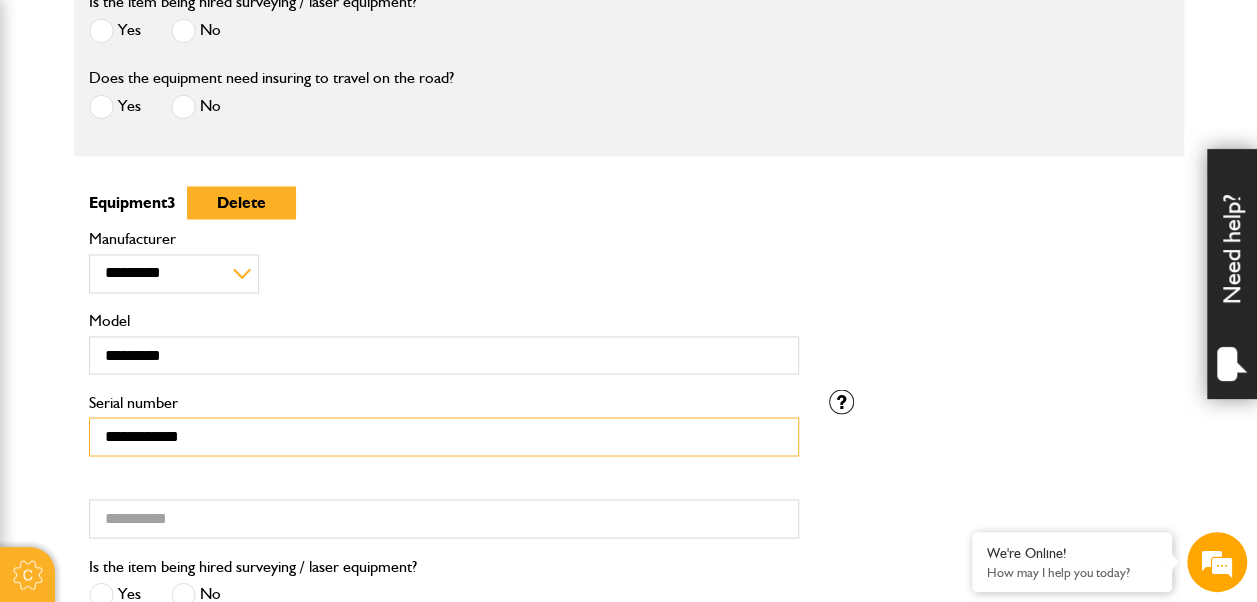 type on "**********" 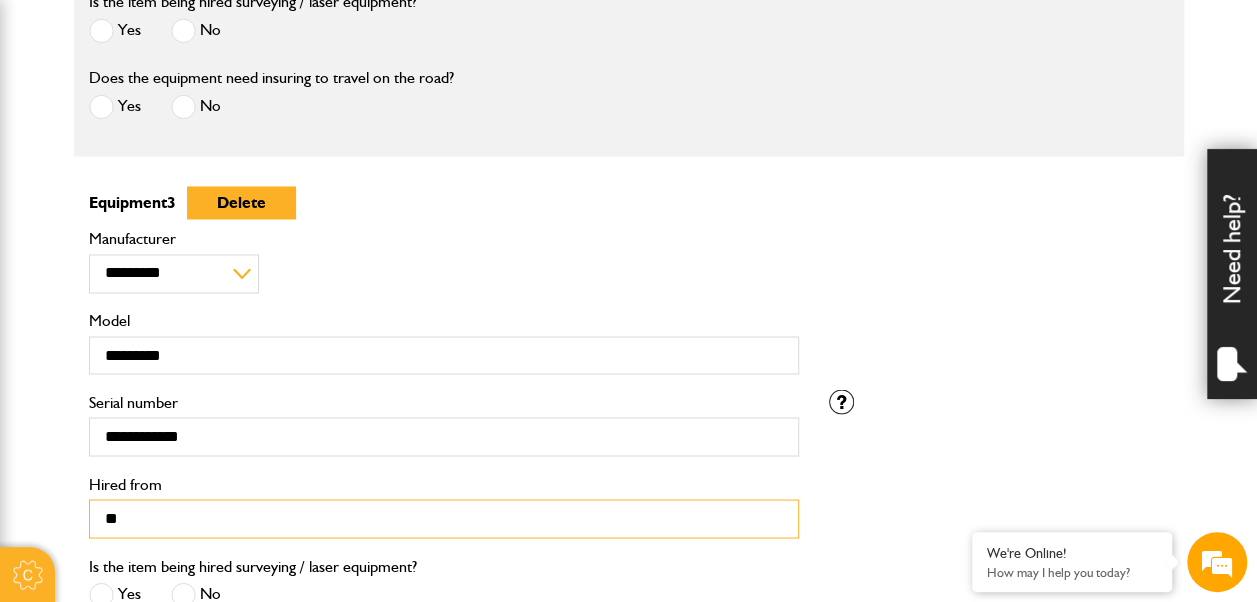 type on "**********" 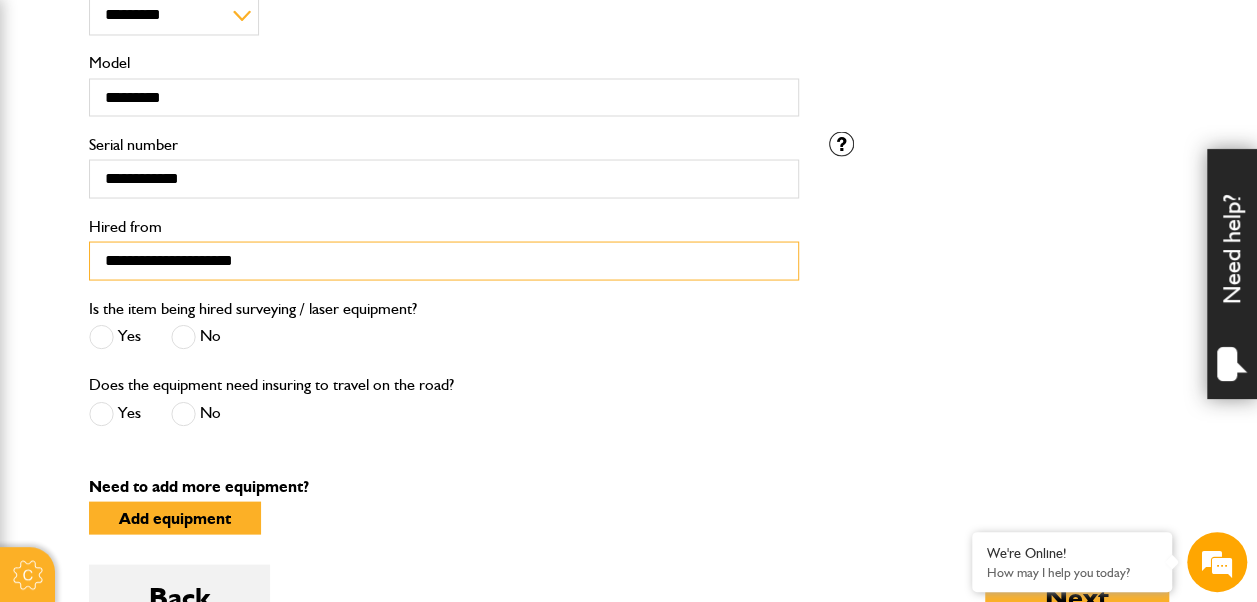 scroll, scrollTop: 1847, scrollLeft: 0, axis: vertical 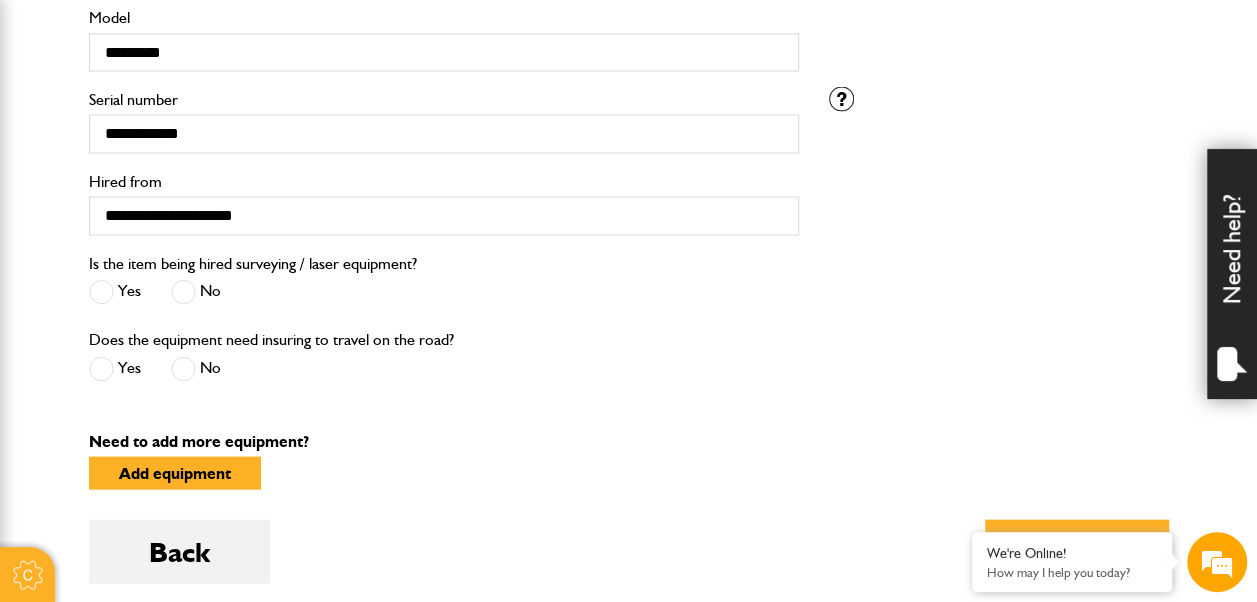 click at bounding box center [183, 291] 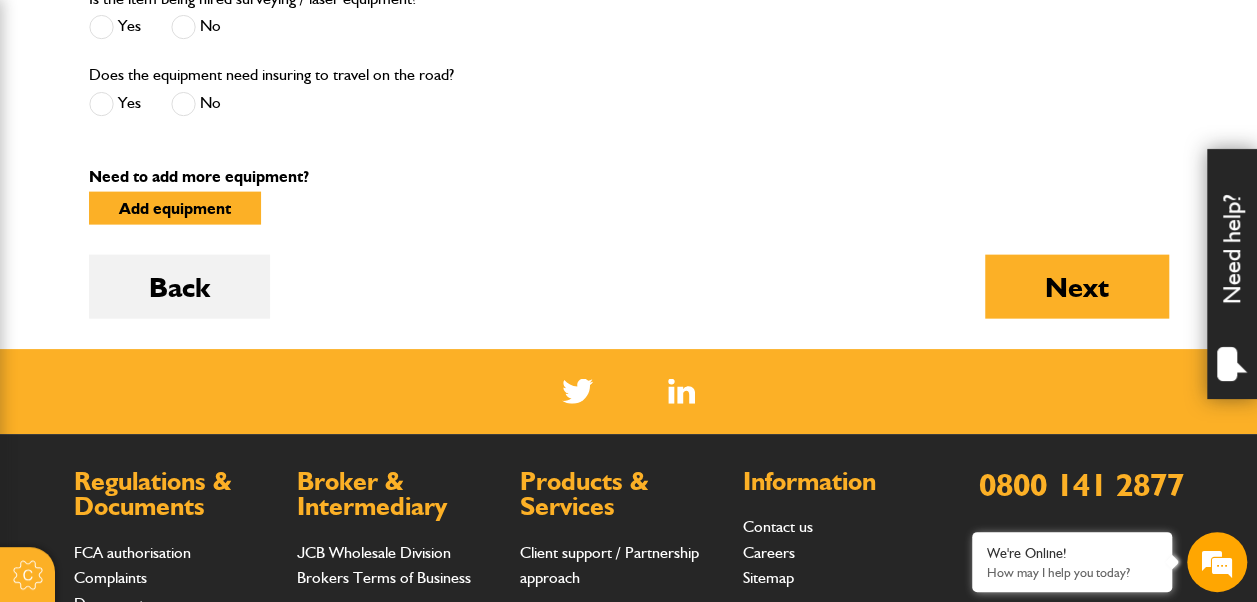 scroll, scrollTop: 2112, scrollLeft: 0, axis: vertical 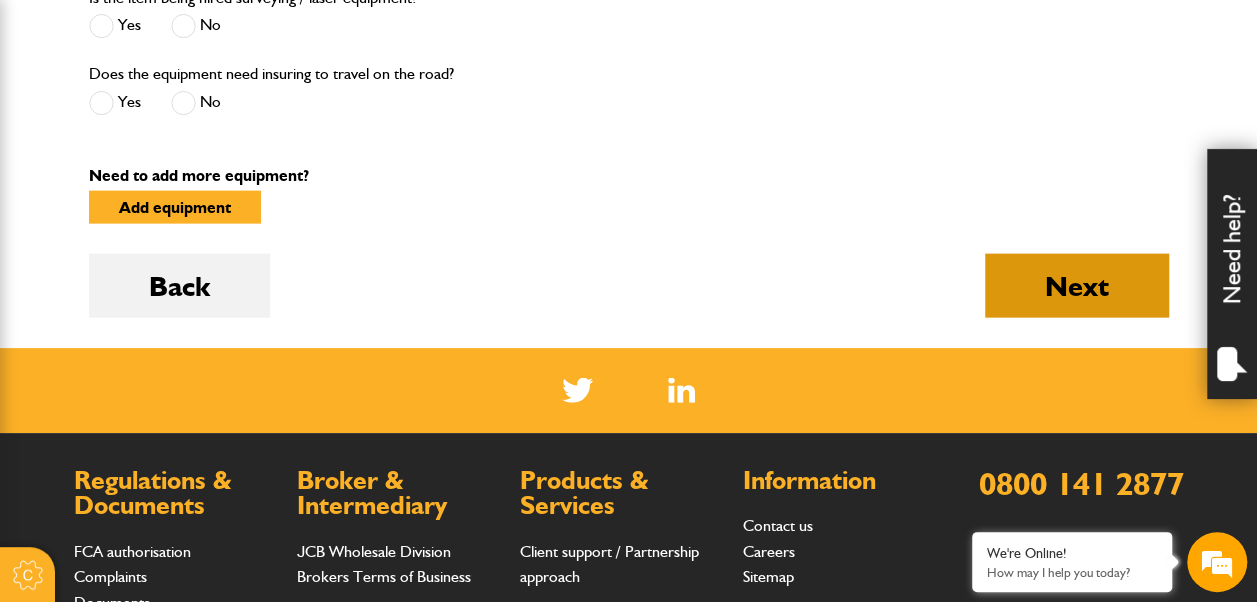 click on "Next" at bounding box center [1077, 286] 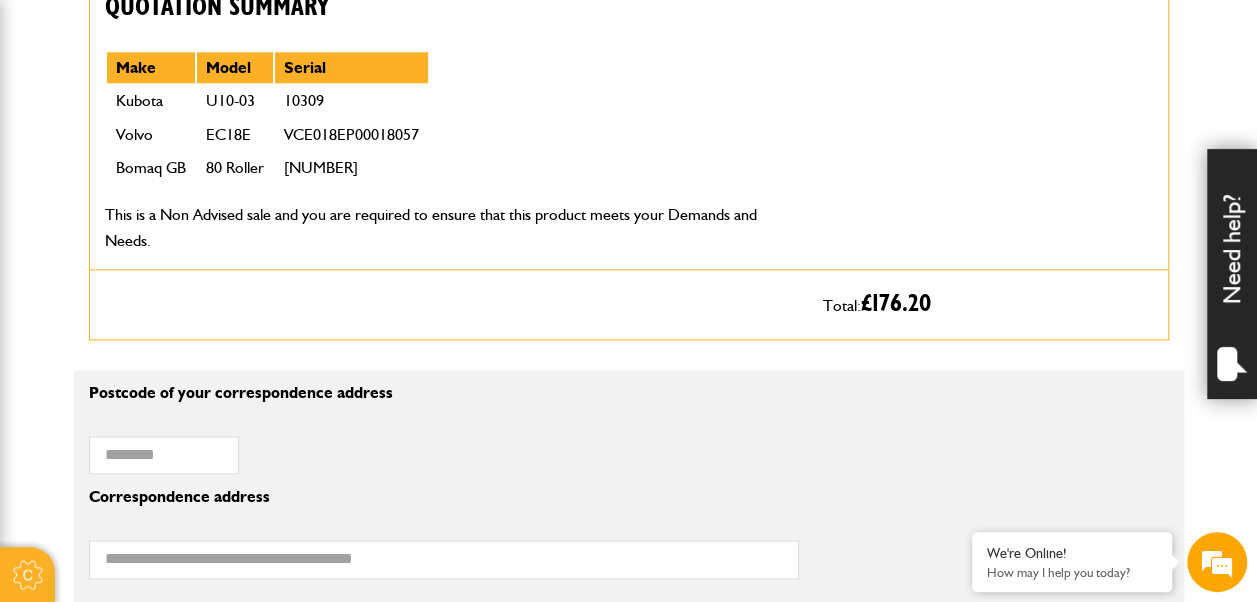 scroll, scrollTop: 1121, scrollLeft: 0, axis: vertical 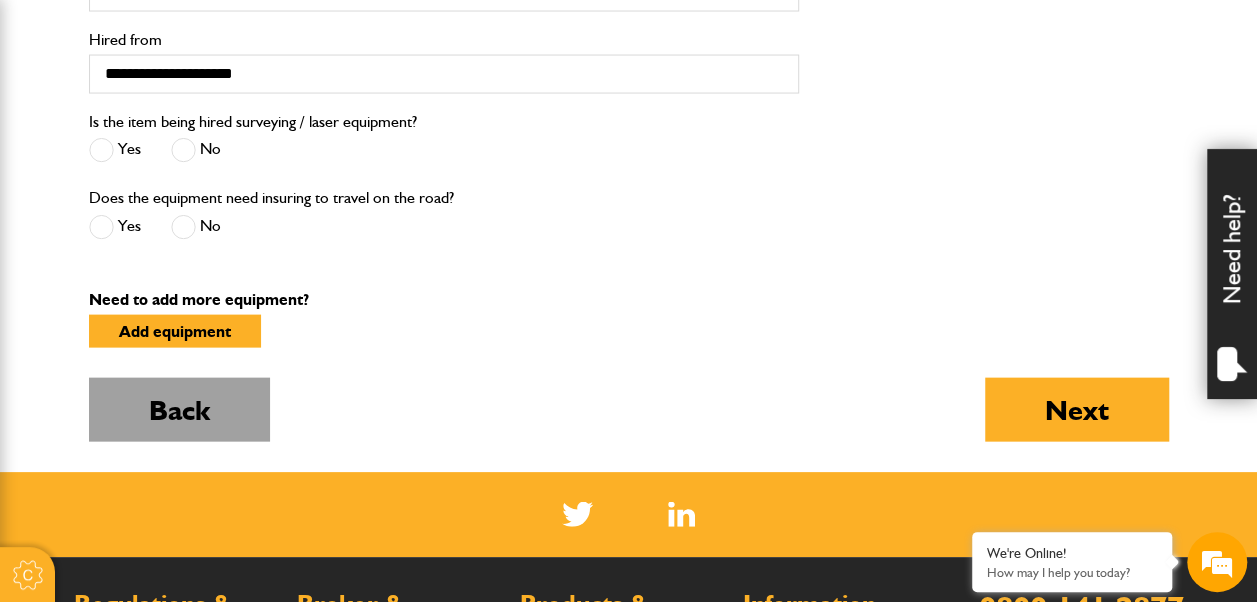 click on "Back" at bounding box center [179, 410] 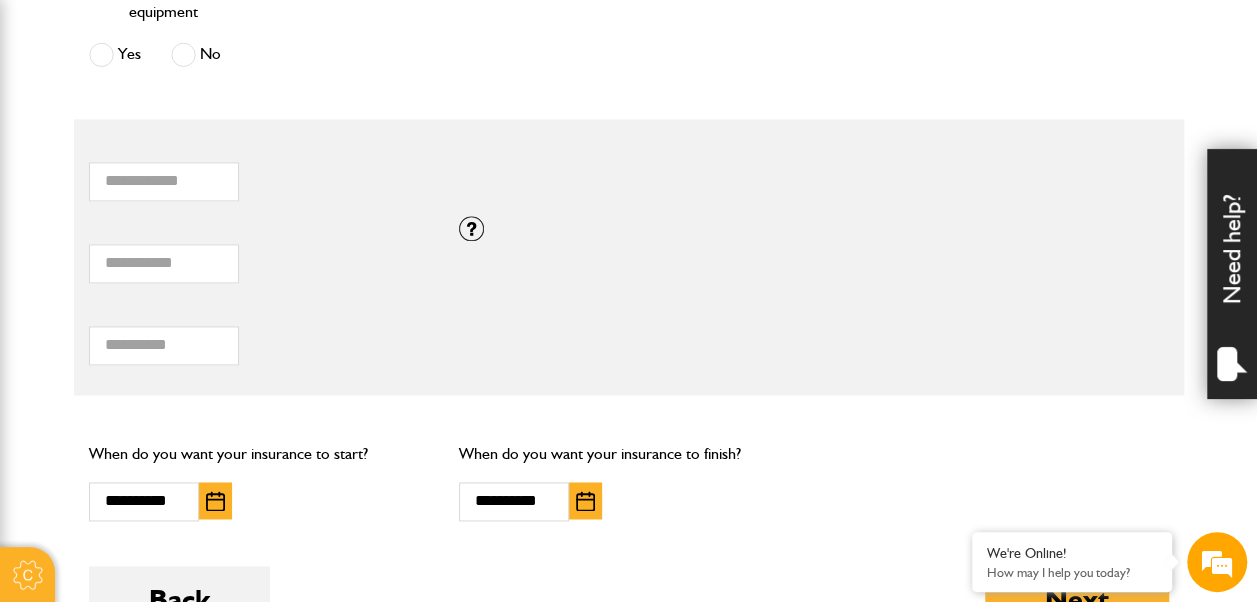 scroll, scrollTop: 1288, scrollLeft: 0, axis: vertical 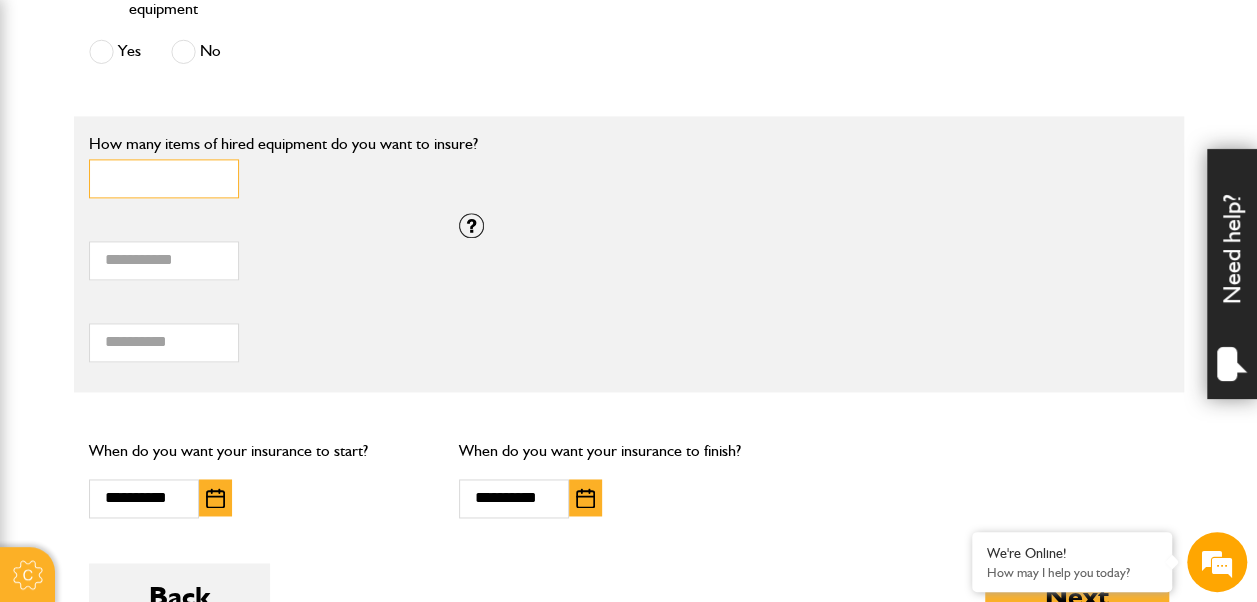 drag, startPoint x: 139, startPoint y: 180, endPoint x: 61, endPoint y: 166, distance: 79.24645 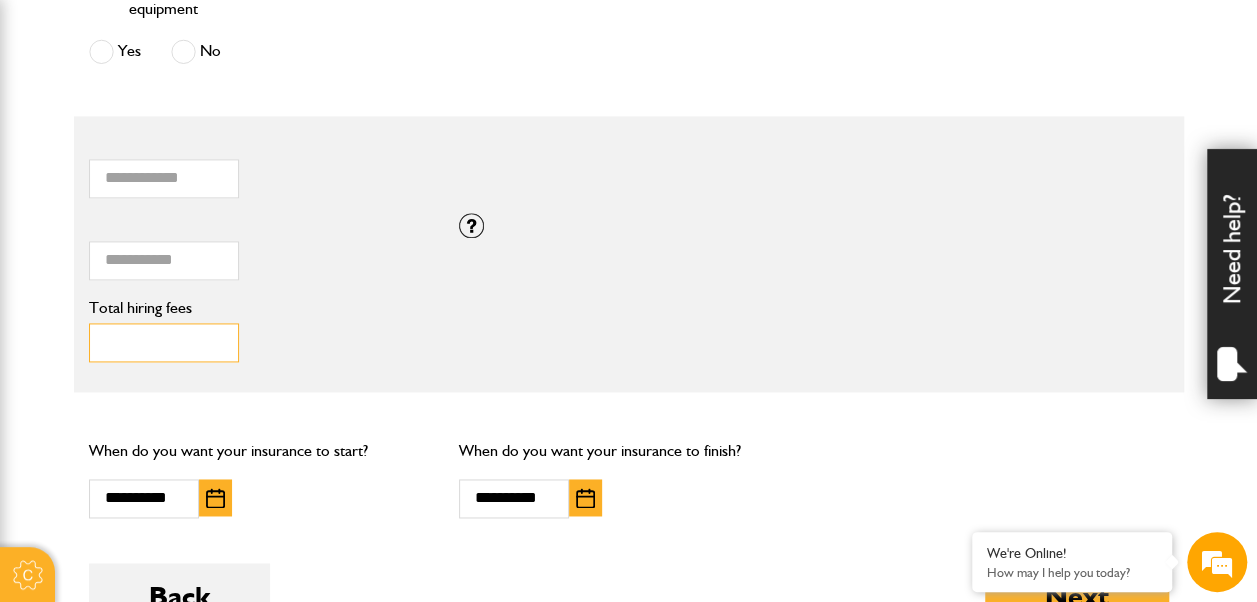 drag, startPoint x: 136, startPoint y: 339, endPoint x: 108, endPoint y: 334, distance: 28.442924 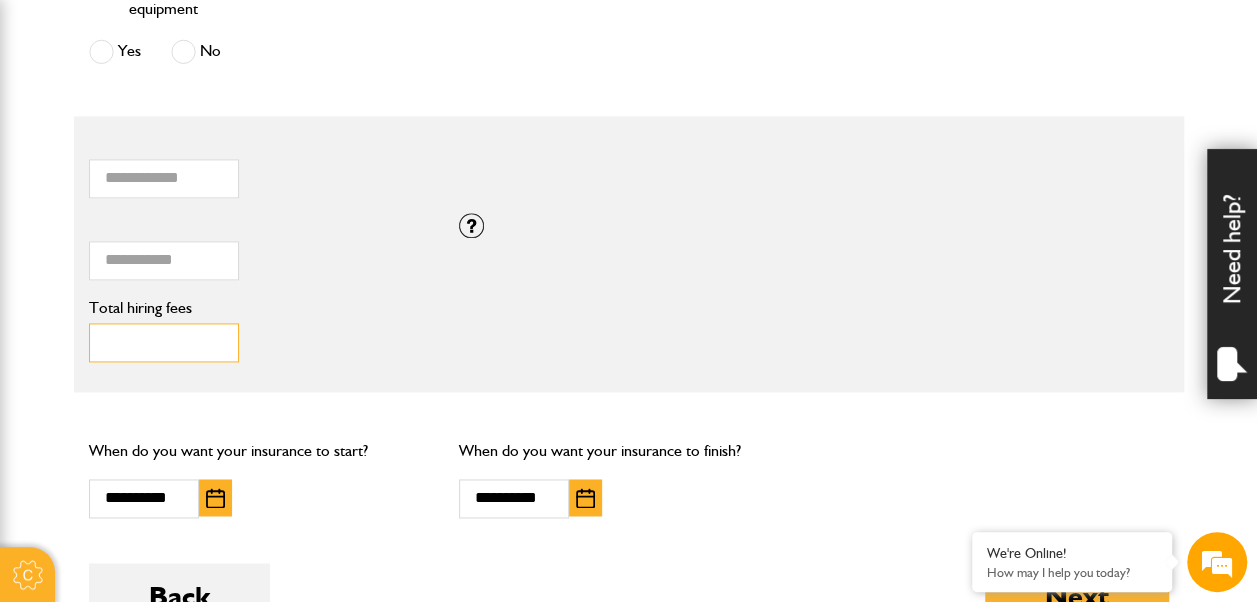 type on "*" 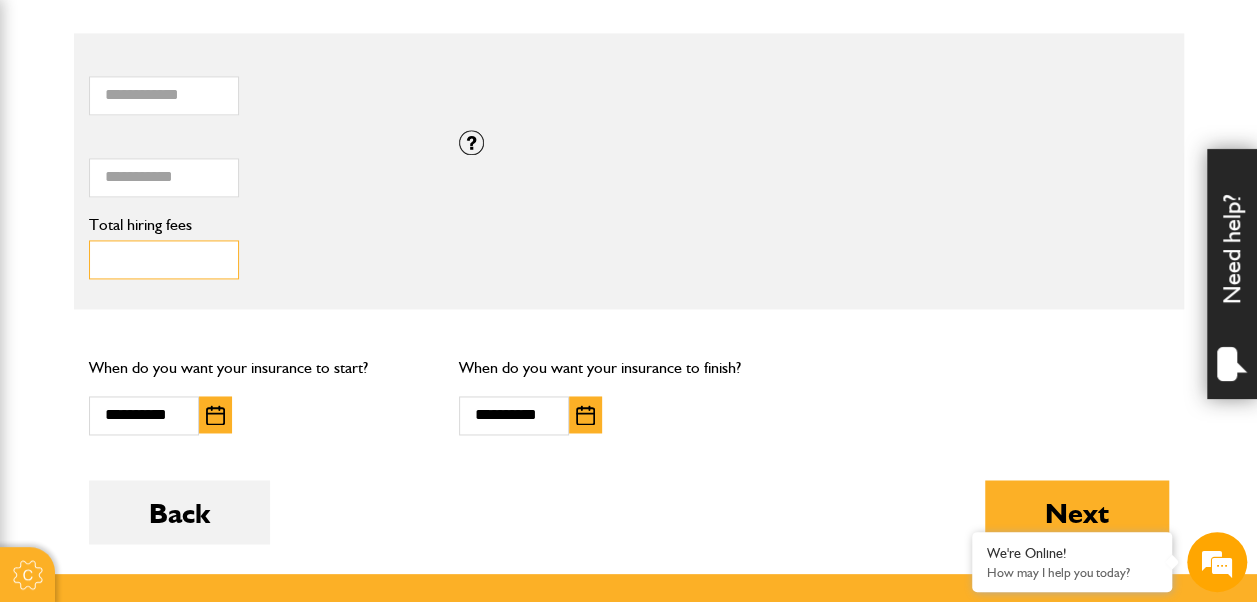 scroll, scrollTop: 1374, scrollLeft: 0, axis: vertical 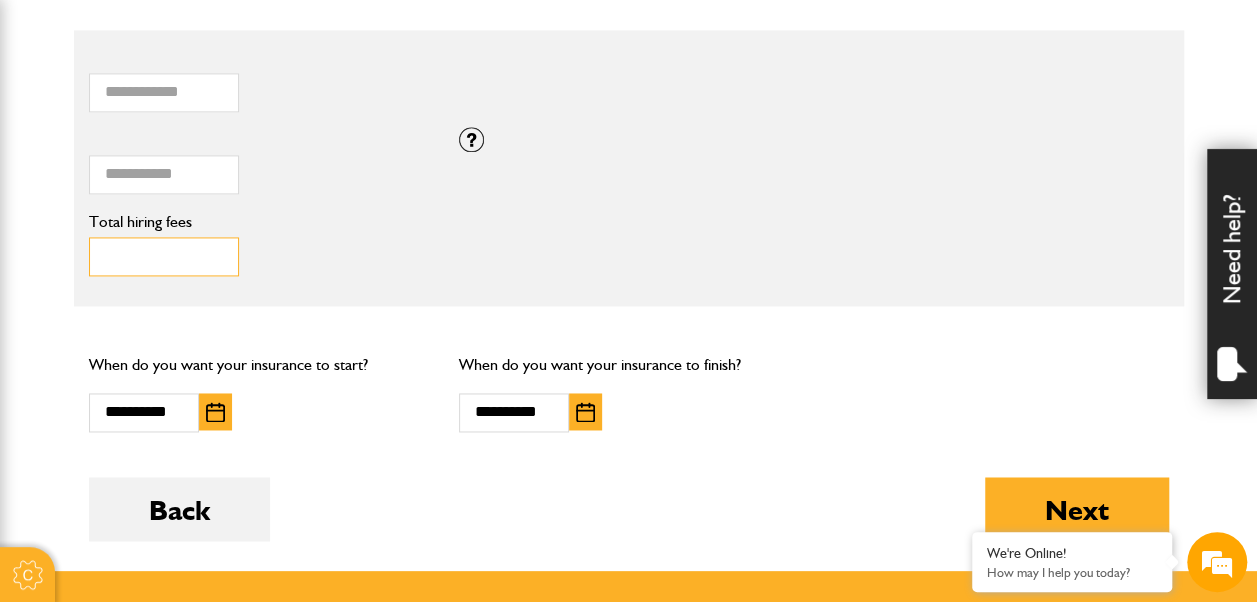 type on "***" 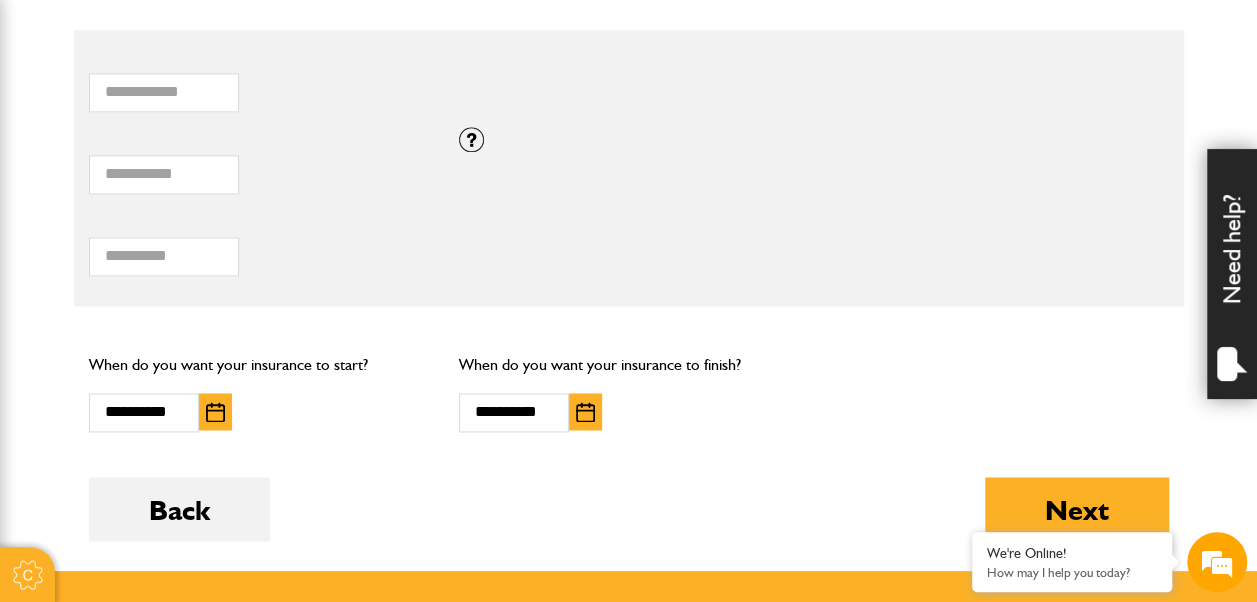 click at bounding box center (585, 412) 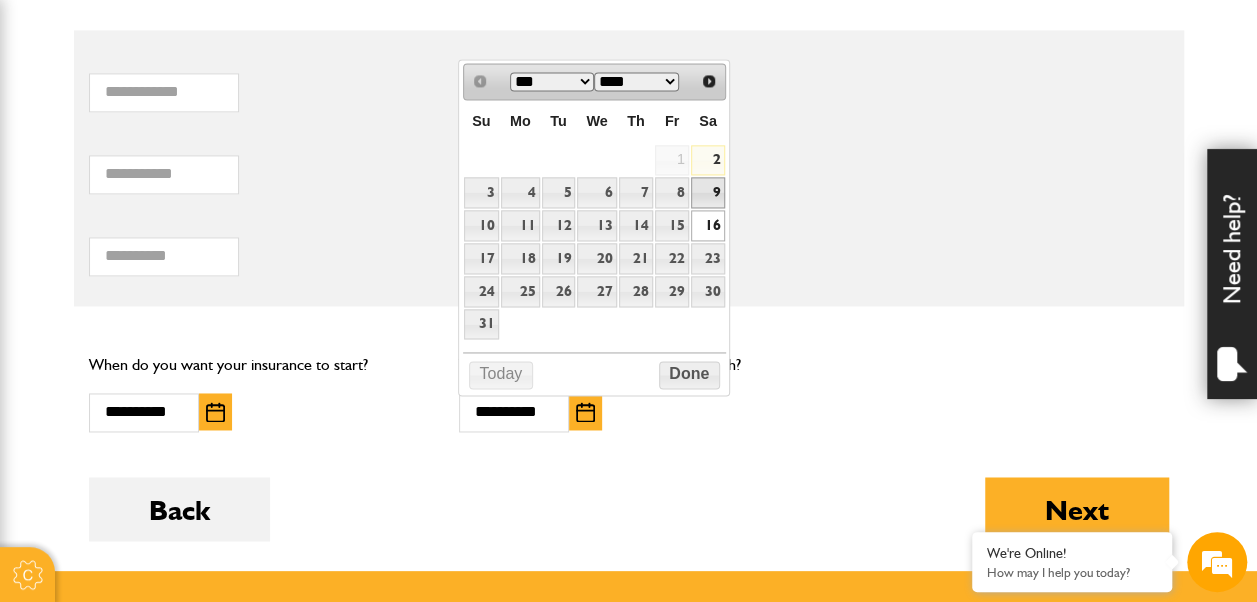 click on "9" at bounding box center (708, 192) 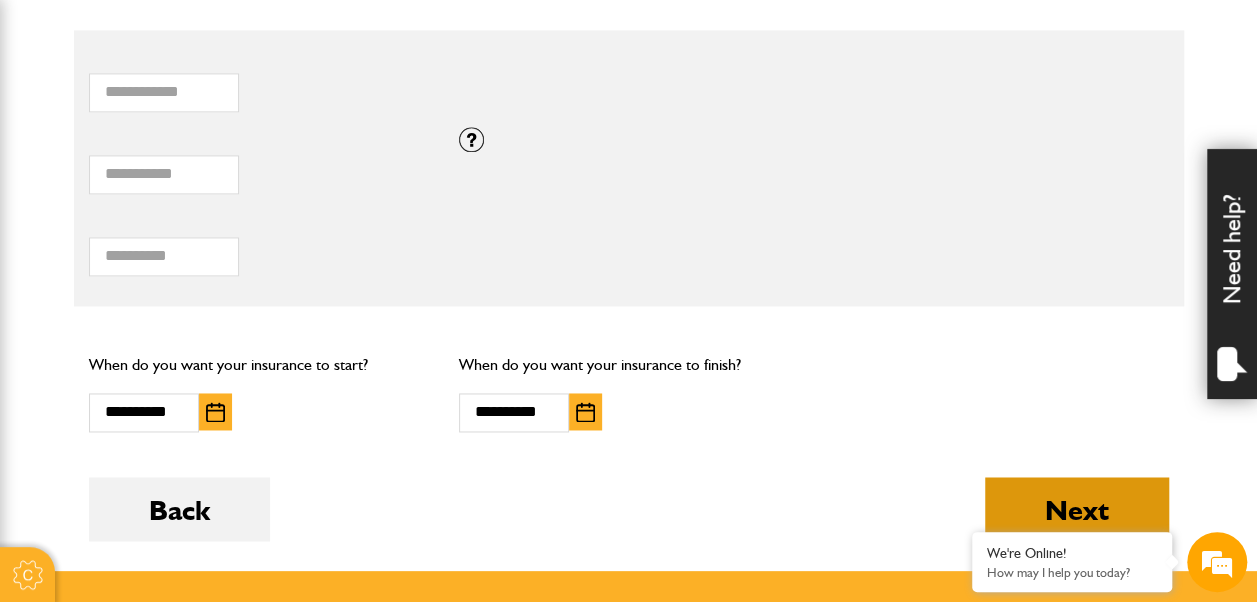 click on "Next" at bounding box center [1077, 509] 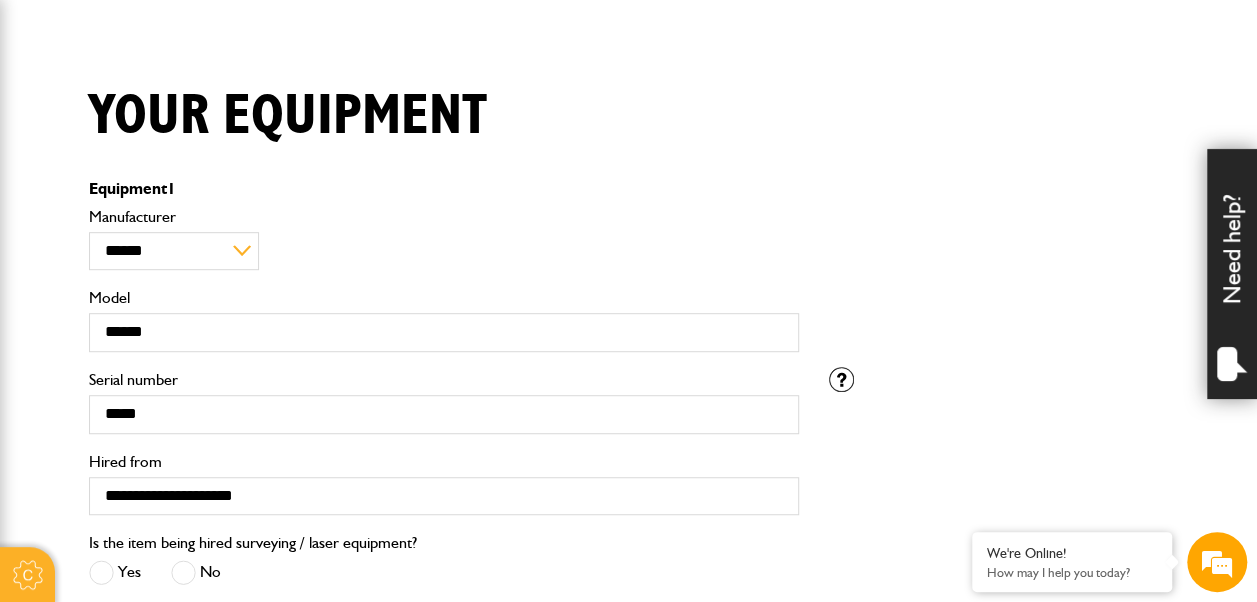 scroll, scrollTop: 521, scrollLeft: 0, axis: vertical 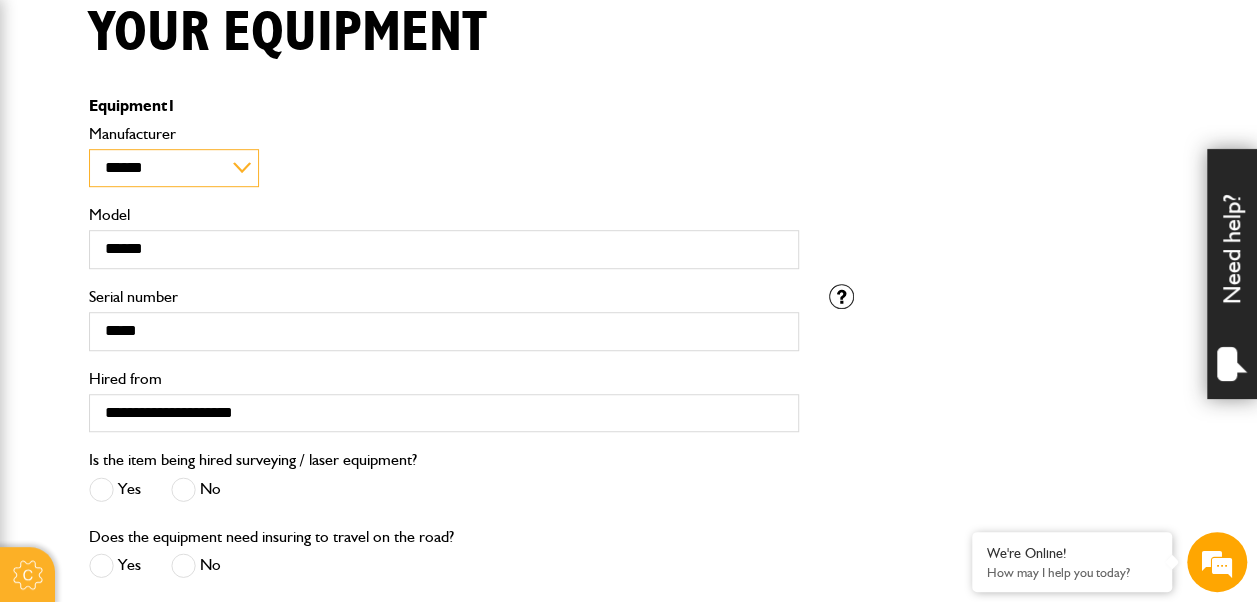 click on "**********" at bounding box center (174, 168) 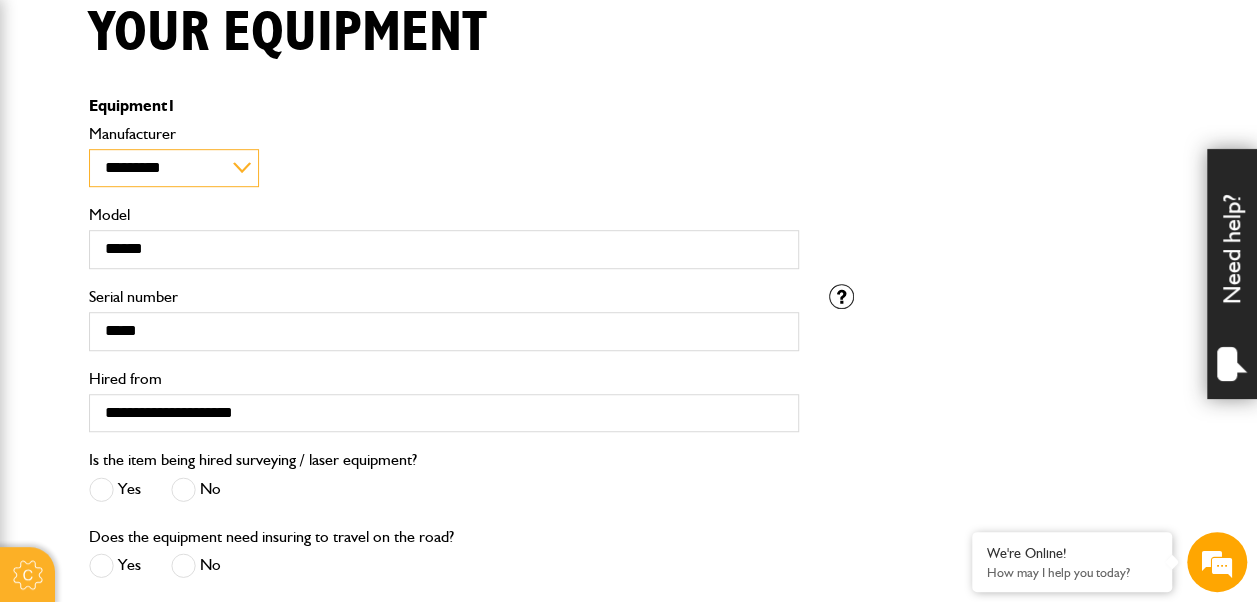click on "**********" at bounding box center [174, 168] 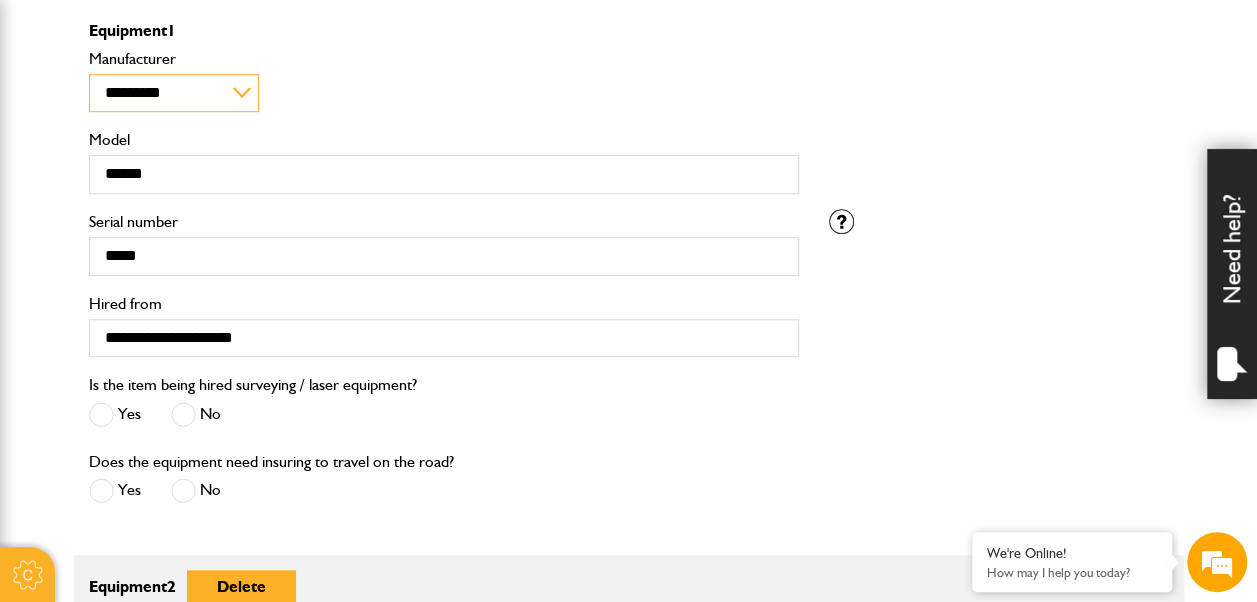scroll, scrollTop: 585, scrollLeft: 0, axis: vertical 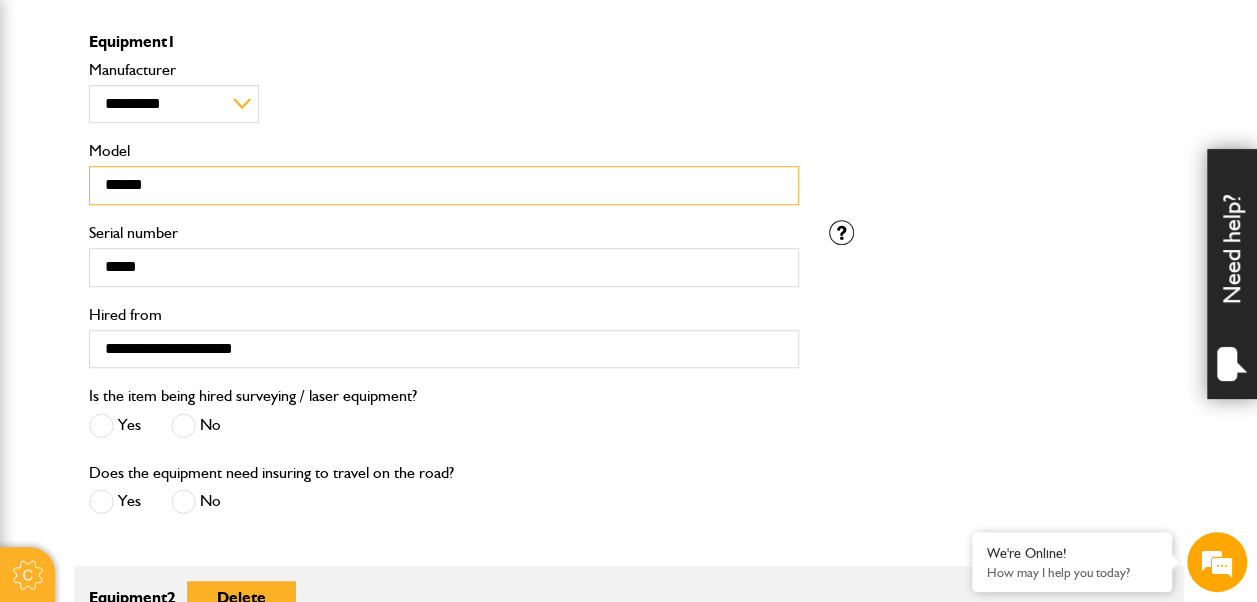 drag, startPoint x: 185, startPoint y: 192, endPoint x: 7, endPoint y: 161, distance: 180.67928 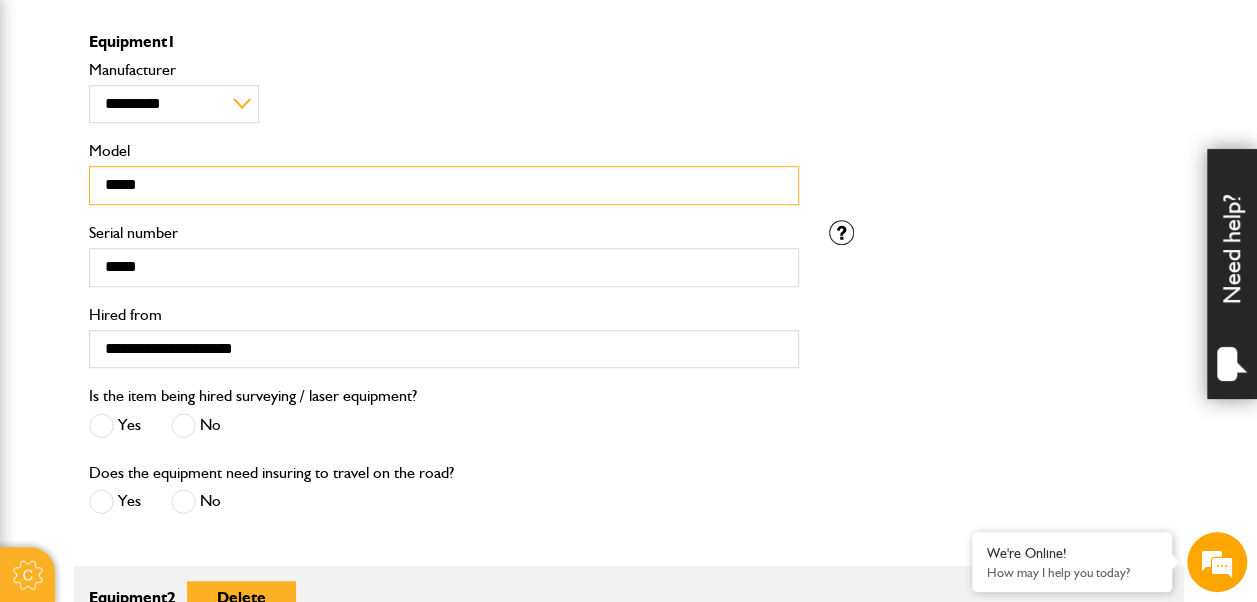 click on "*****" at bounding box center (444, 185) 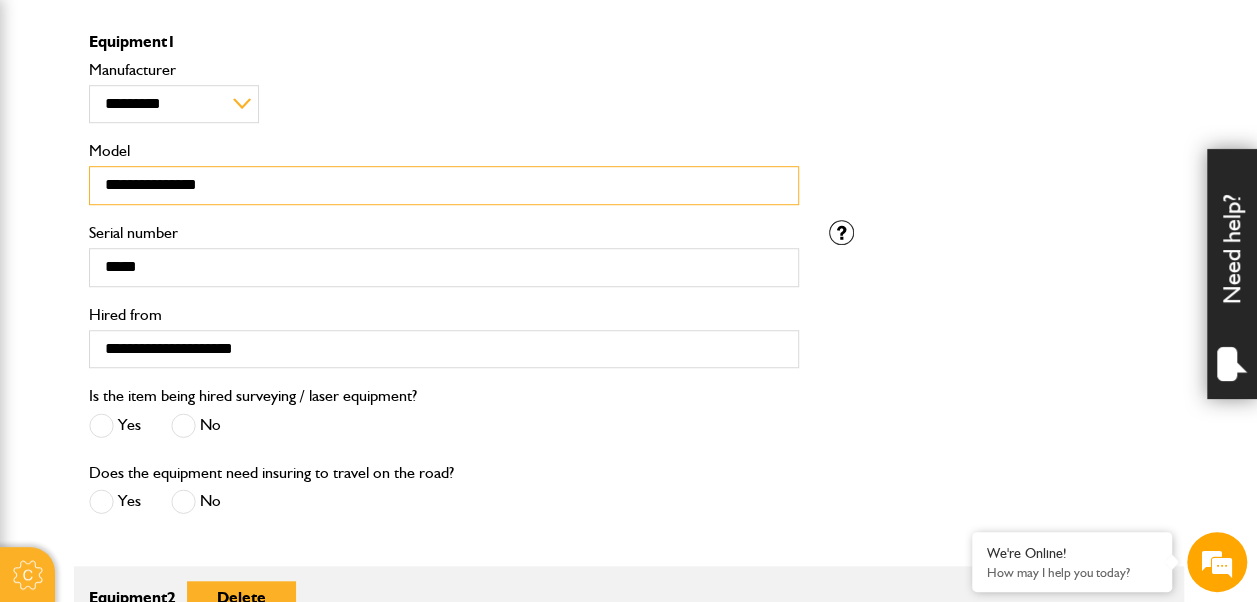 type on "**********" 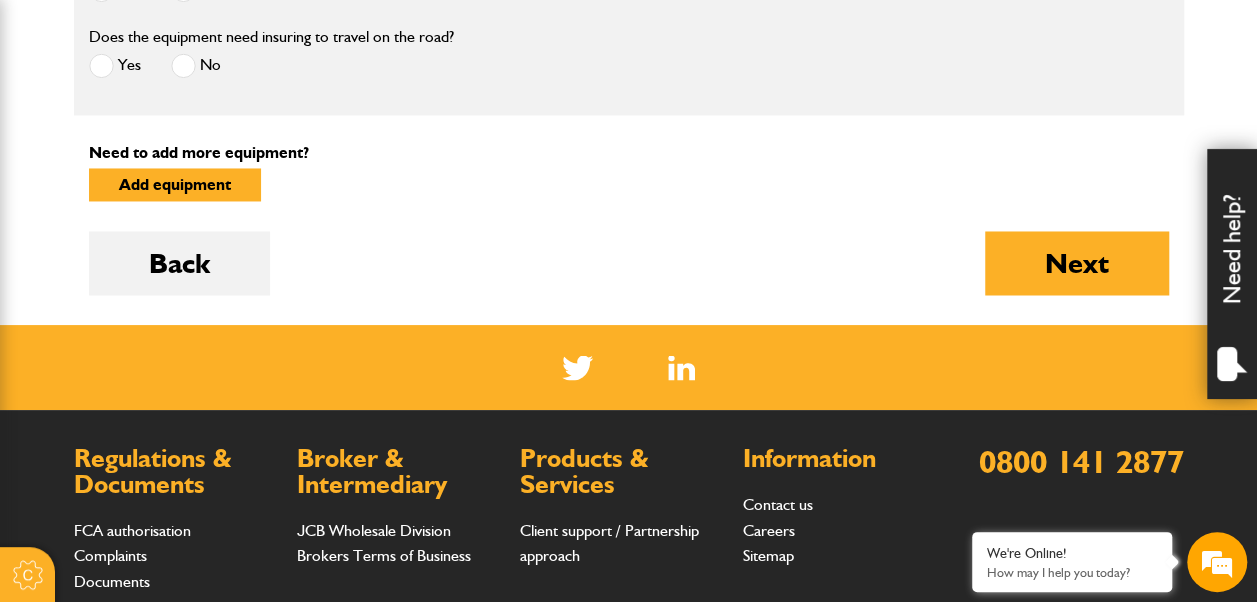 scroll, scrollTop: 1595, scrollLeft: 0, axis: vertical 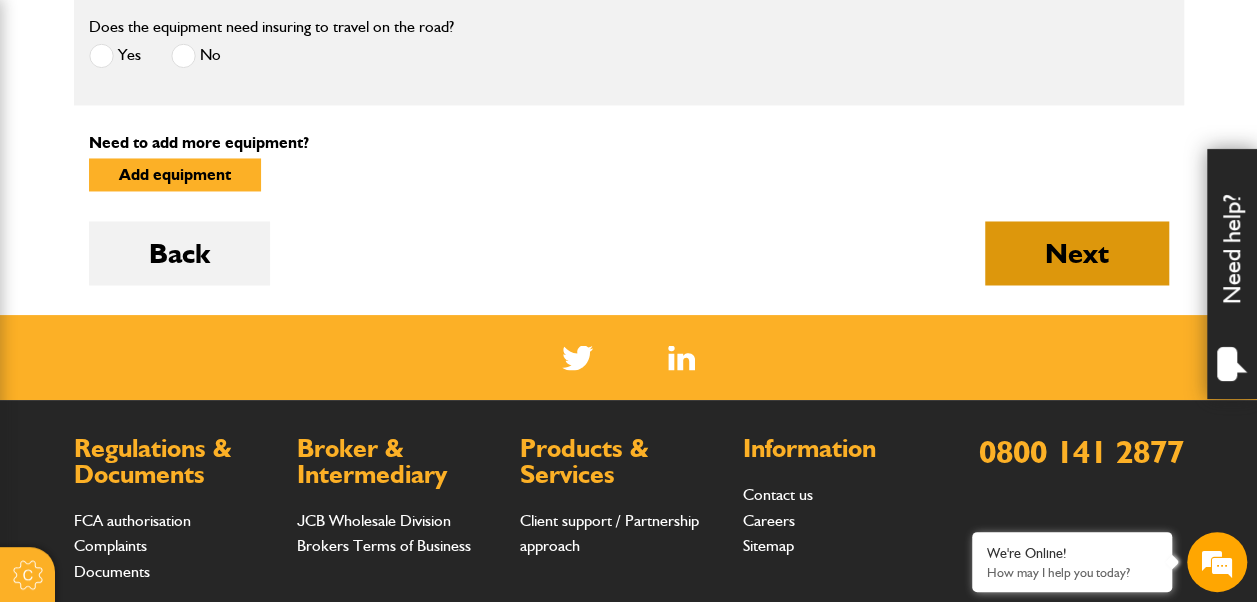 type on "**********" 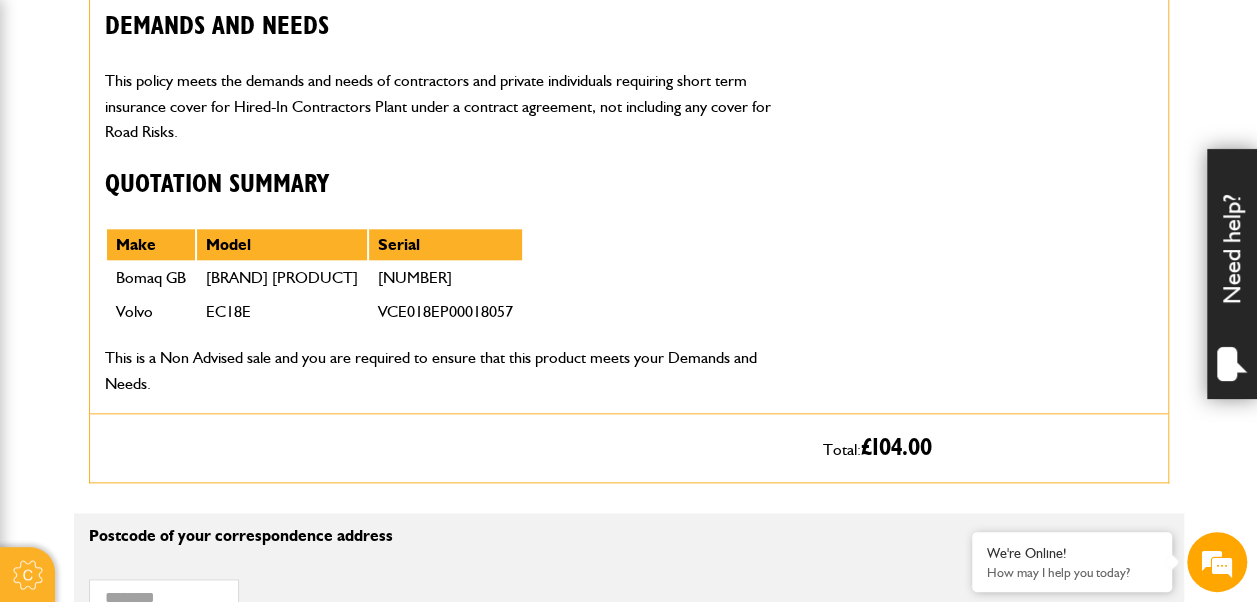 scroll, scrollTop: 938, scrollLeft: 0, axis: vertical 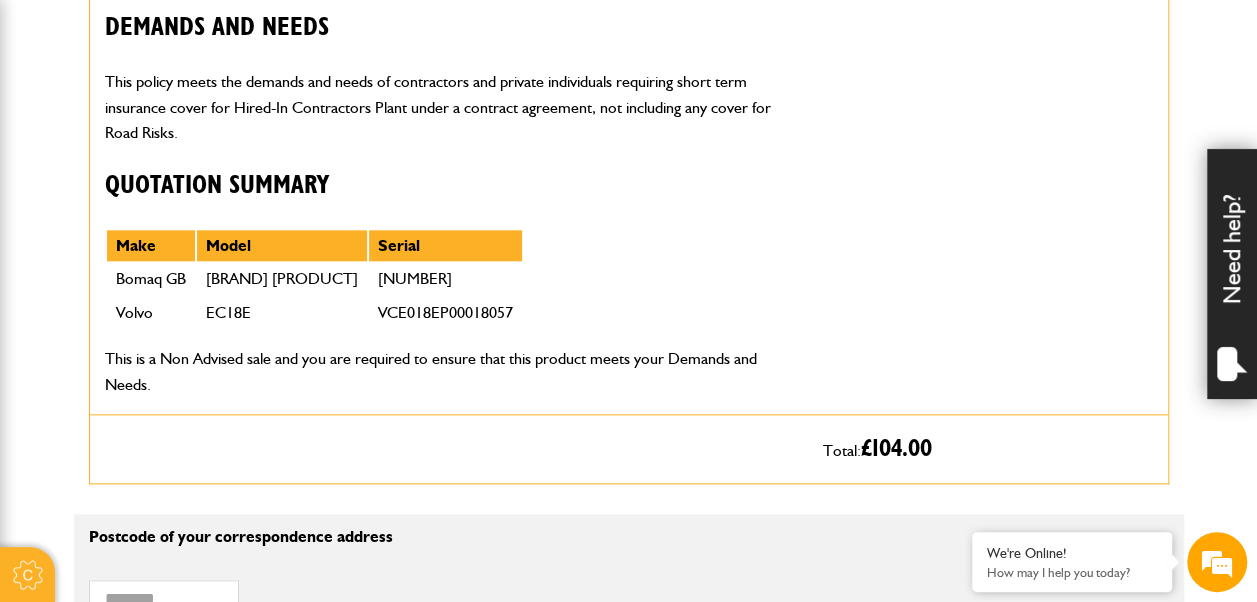 click on "Short term plant and equipment cover
Premium::
£84.00  includes 12% Insurance Premium Tax
Fee:
£20.00
Starts:
2nd Aug 2025 10:55
Ends:
9th Aug 2025 23:59
Policy:
Hiremaster
Insurance underwriter:
Royal Sun Alliance
Excess:
£500.00  in respect of each and every claim for accidental damage increasing to £1,000 in respect of each and every claim for theft or malicious damage.
Demands and needs
This policy meets the demands and needs of contractors and private individuals requiring short term insurance cover for Hired-In Contractors Plant under a contract agreement, not including any cover for Road Risks.
Quotation Summary
Make
Model
Serial
Bomaq GB
Bomag 80 Roller
191462000157
Volvo
EC18E
VCE018EP00018057
This is a Non Advised sale and you are required to ensure that this product meets your Demands and Needs." at bounding box center (449, 48) 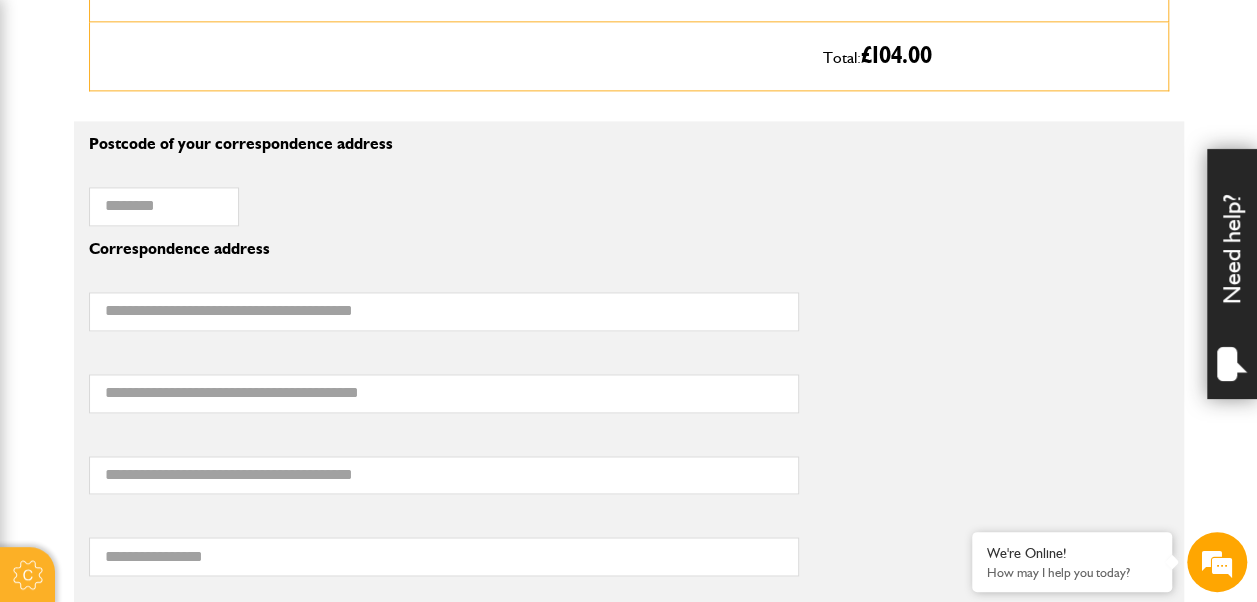 scroll, scrollTop: 1332, scrollLeft: 0, axis: vertical 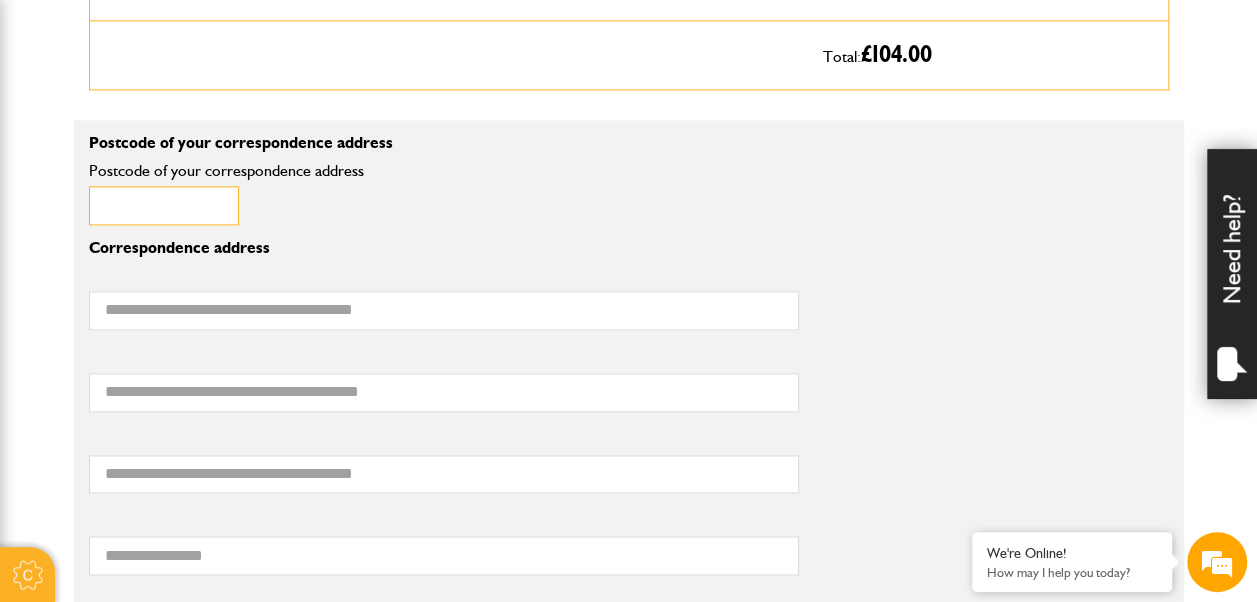 click on "Postcode of your correspondence address" at bounding box center (164, 205) 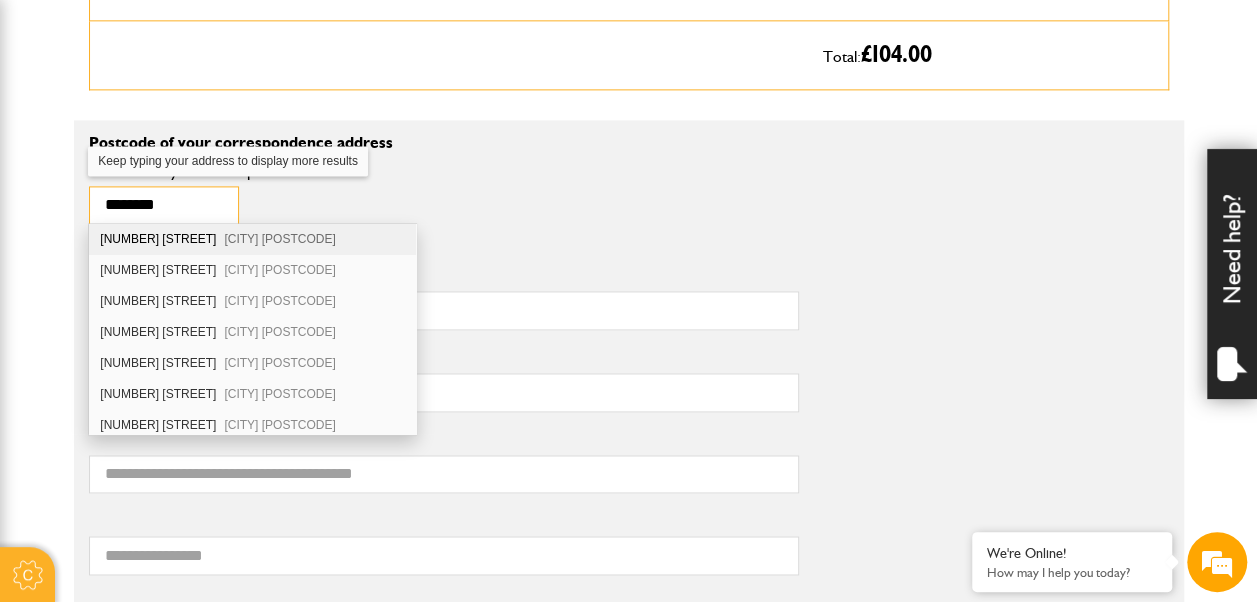 click on "********" at bounding box center (164, 205) 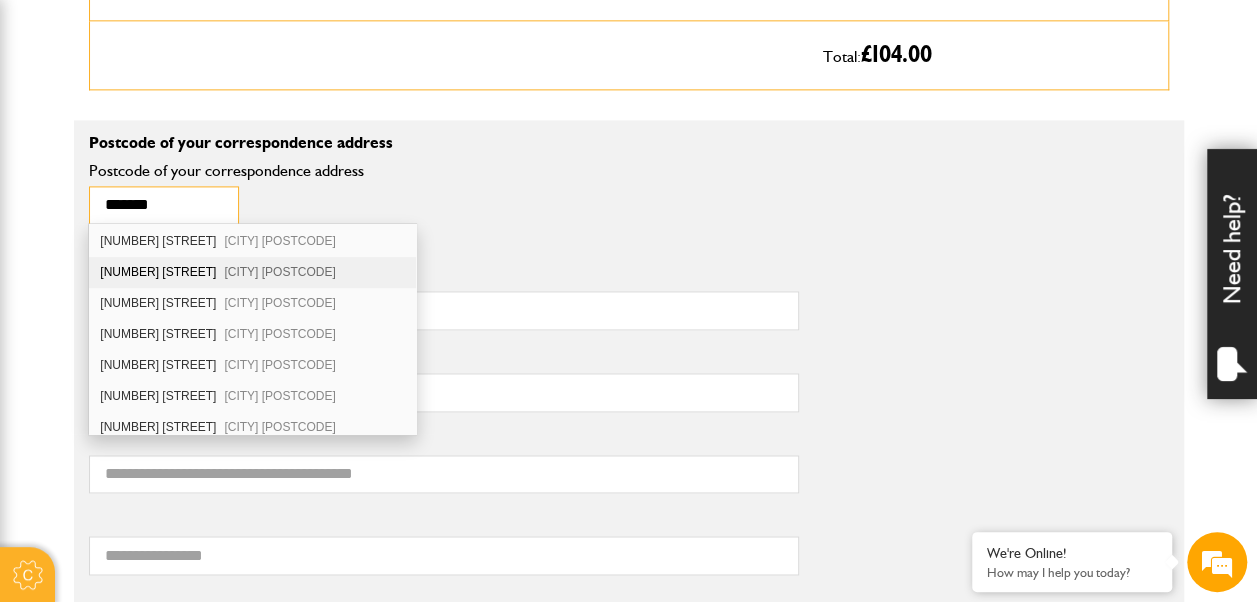 scroll, scrollTop: 650, scrollLeft: 0, axis: vertical 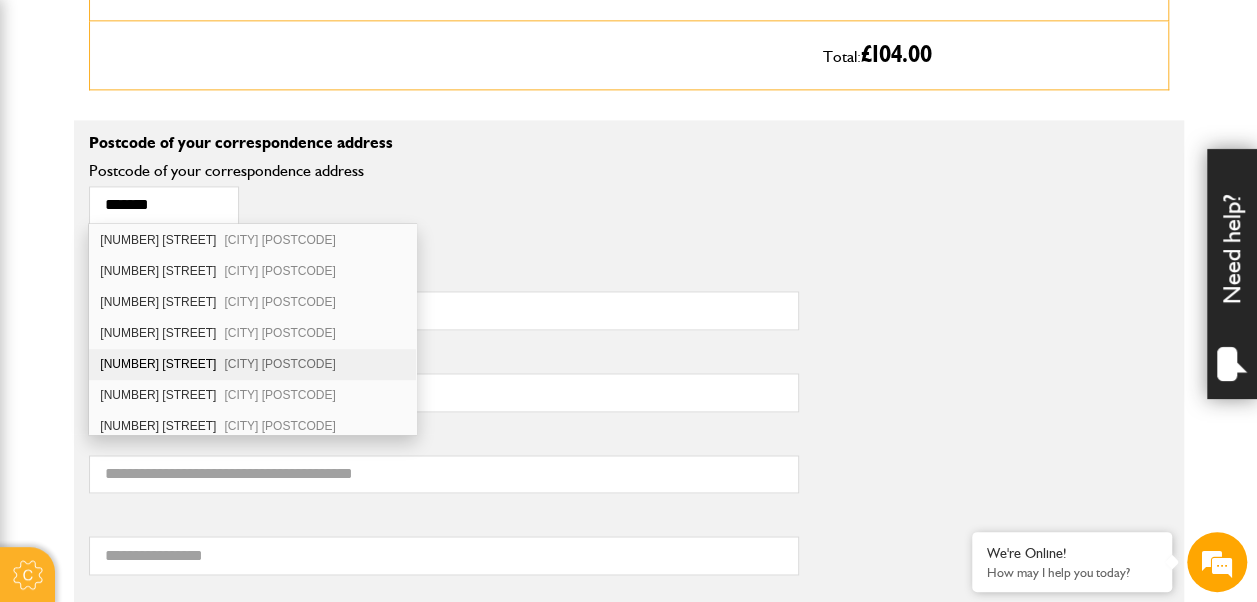 click on "Tutbury Burton-on-Trent DE13 9LE" at bounding box center (279, 364) 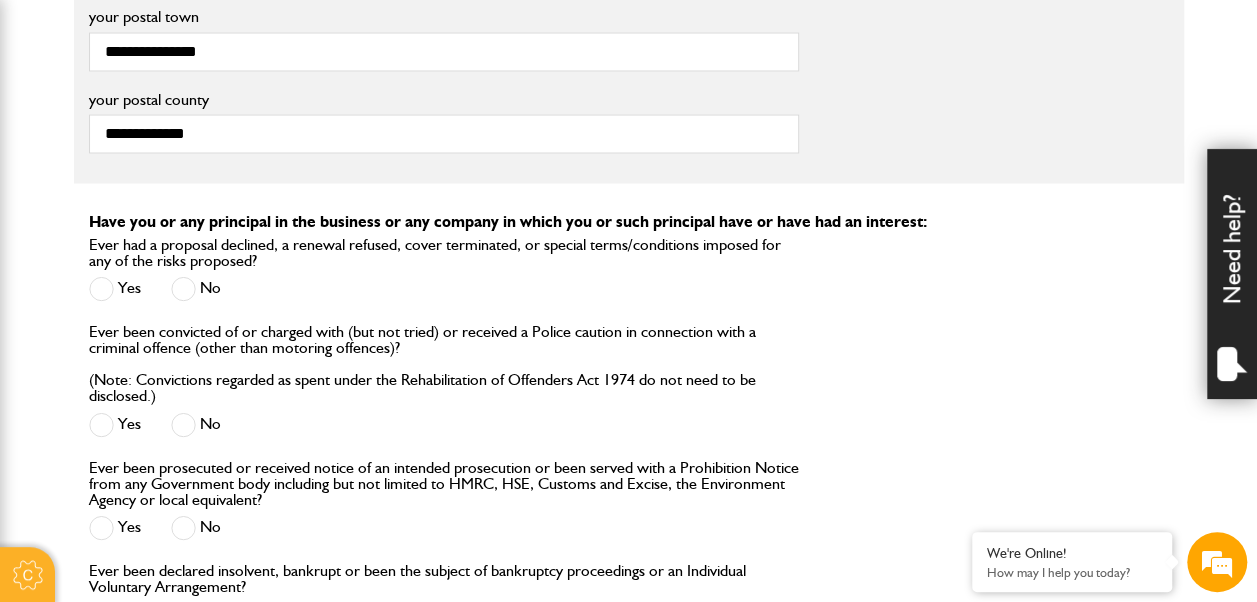 scroll, scrollTop: 1838, scrollLeft: 0, axis: vertical 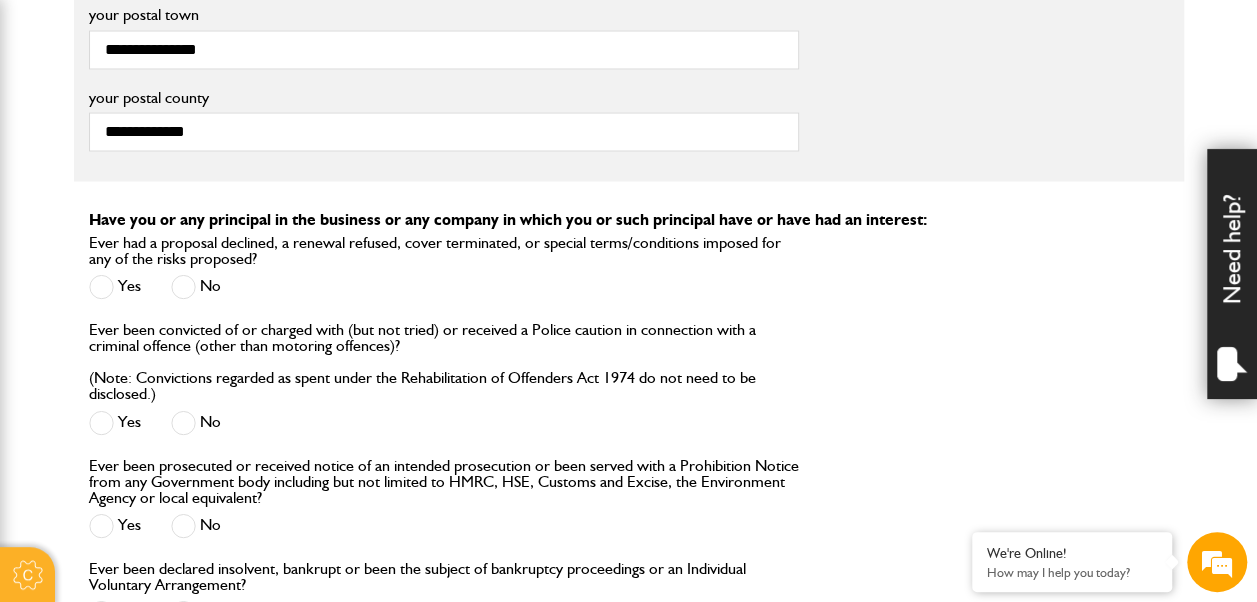 click at bounding box center [183, 286] 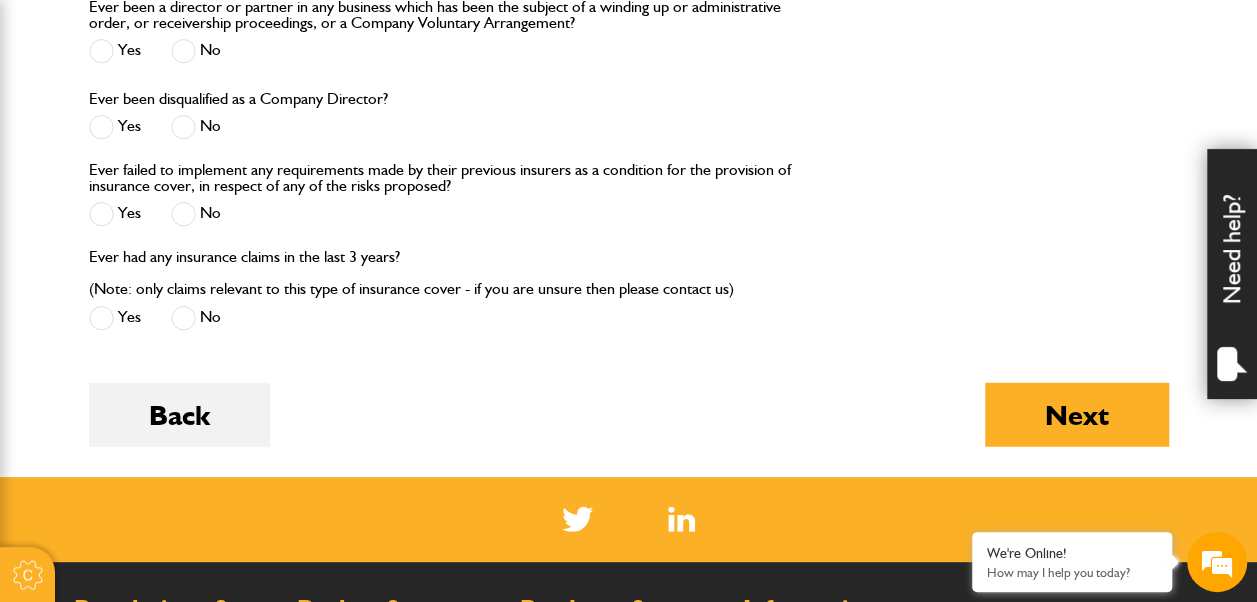 scroll, scrollTop: 2568, scrollLeft: 0, axis: vertical 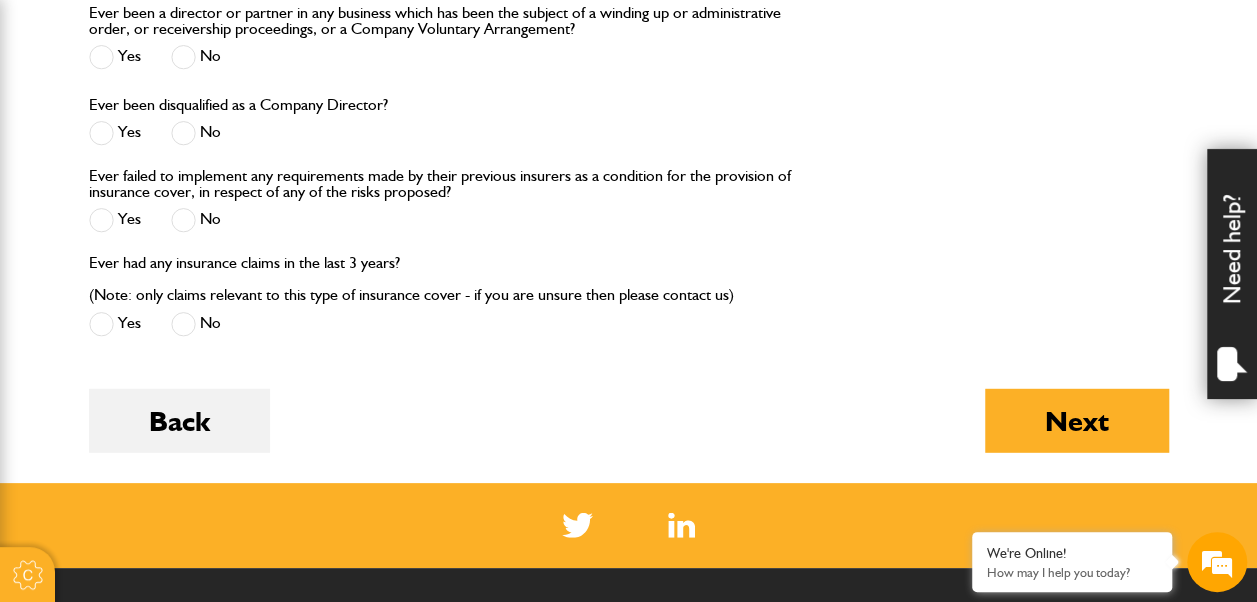 click at bounding box center [183, 324] 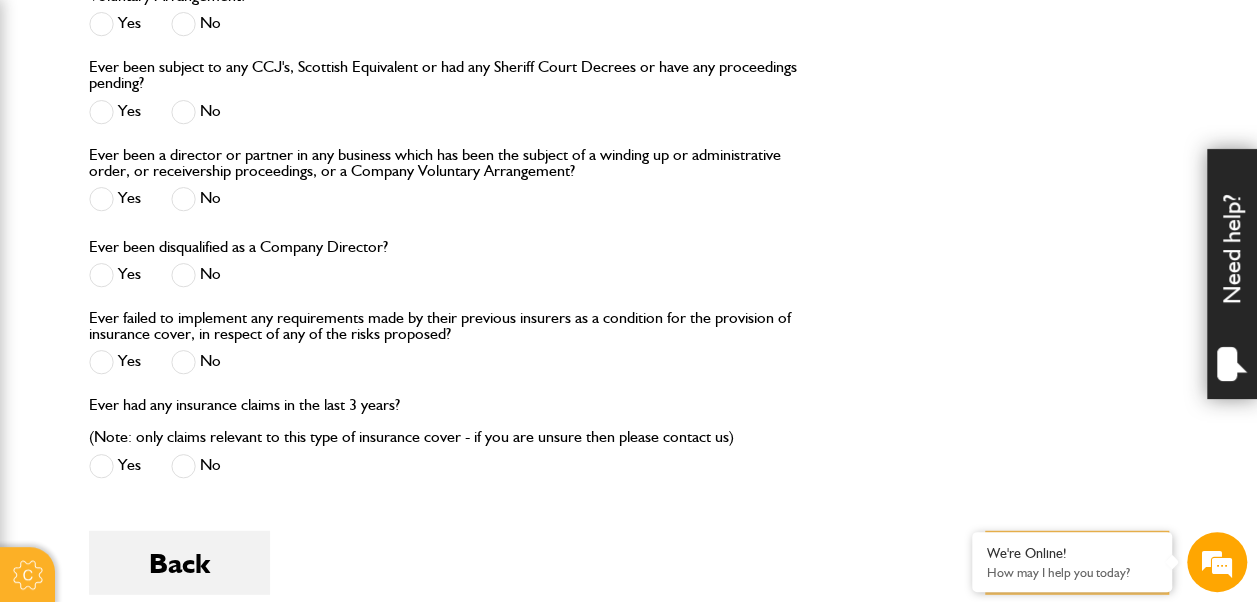 scroll, scrollTop: 2416, scrollLeft: 0, axis: vertical 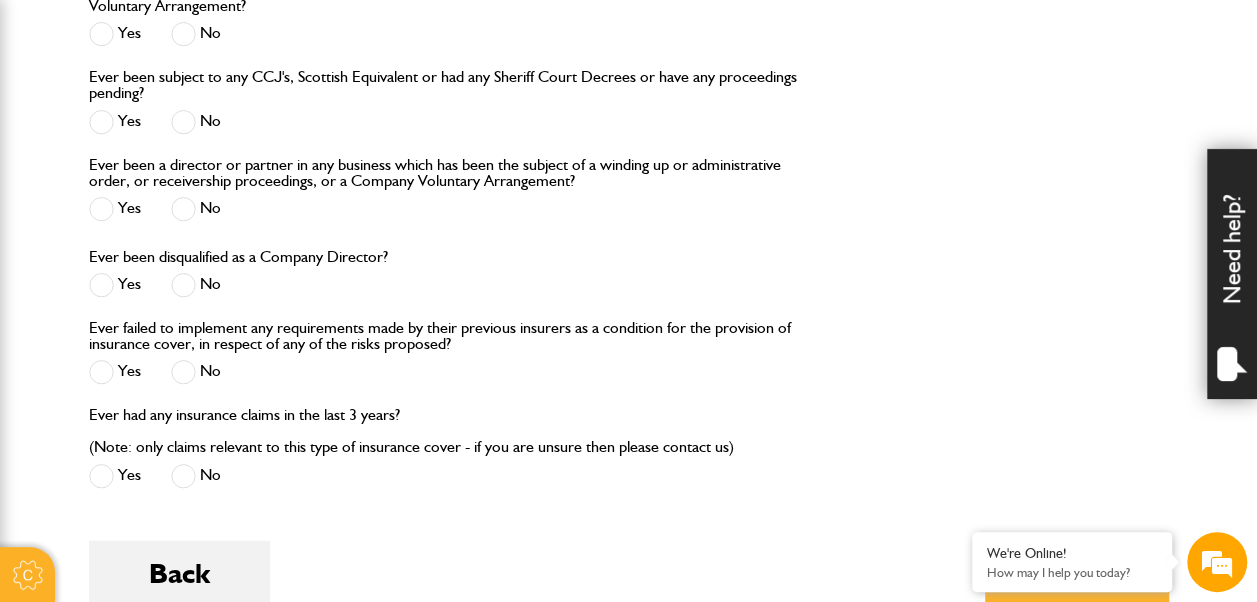 click at bounding box center [183, 209] 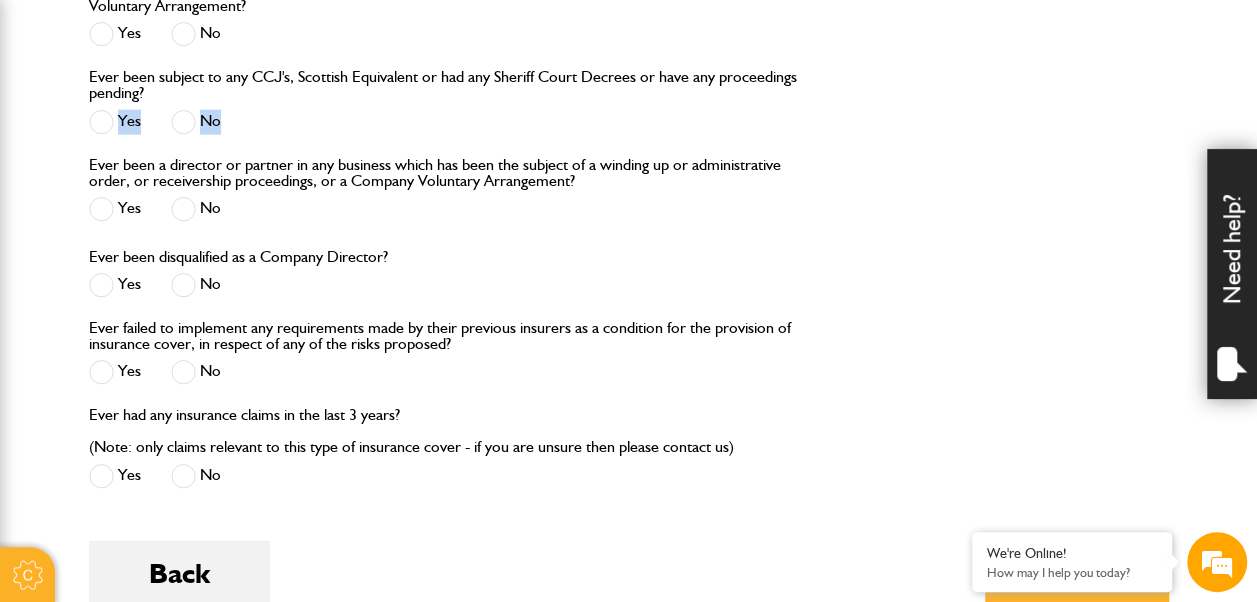 click at bounding box center (183, 122) 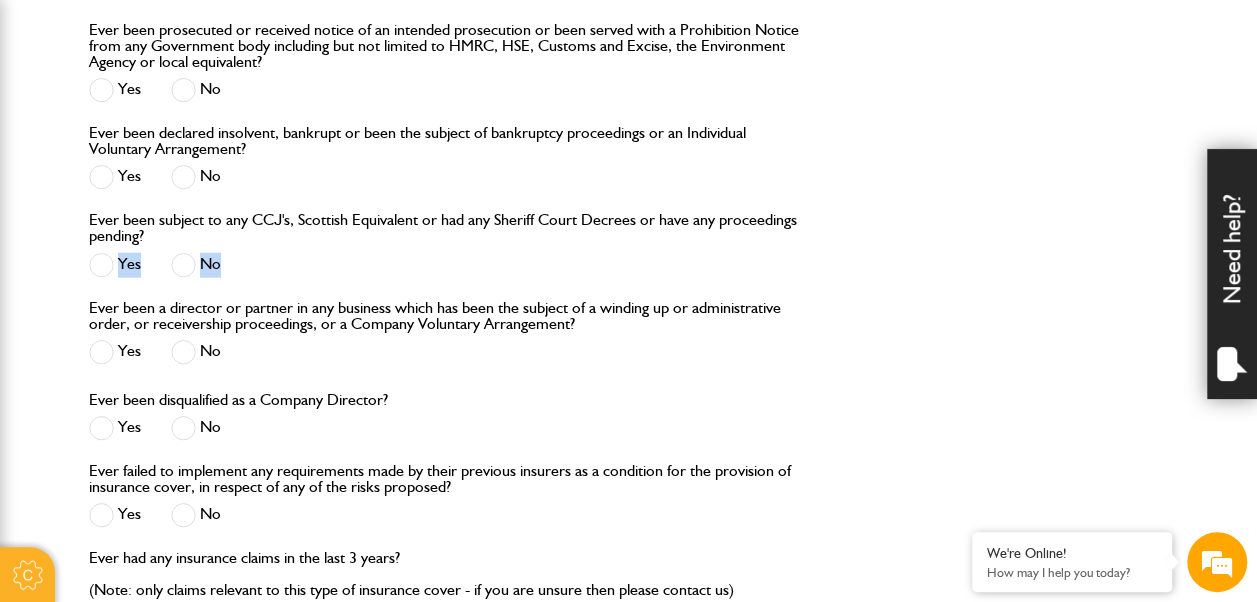 scroll, scrollTop: 2270, scrollLeft: 0, axis: vertical 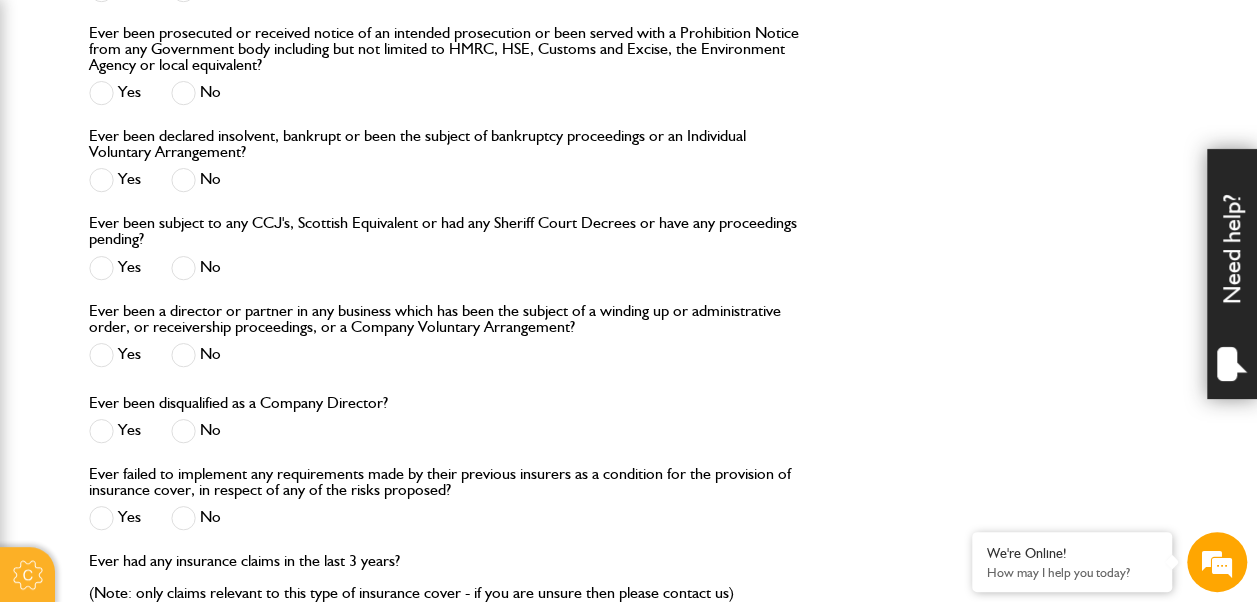click at bounding box center [183, 93] 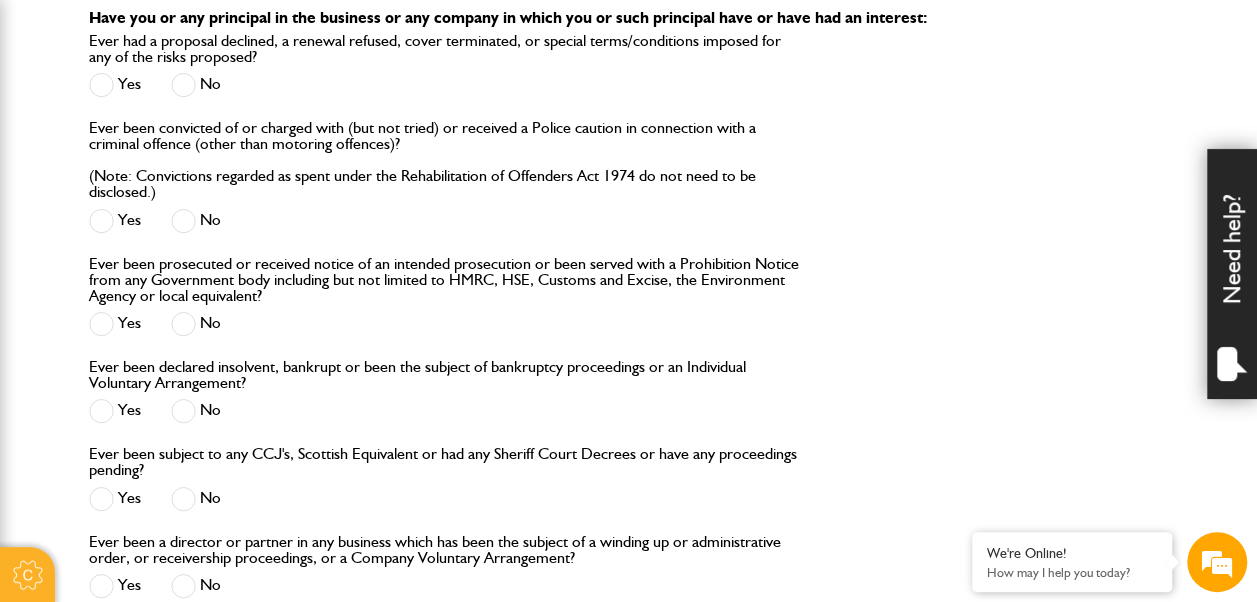 click at bounding box center [183, 221] 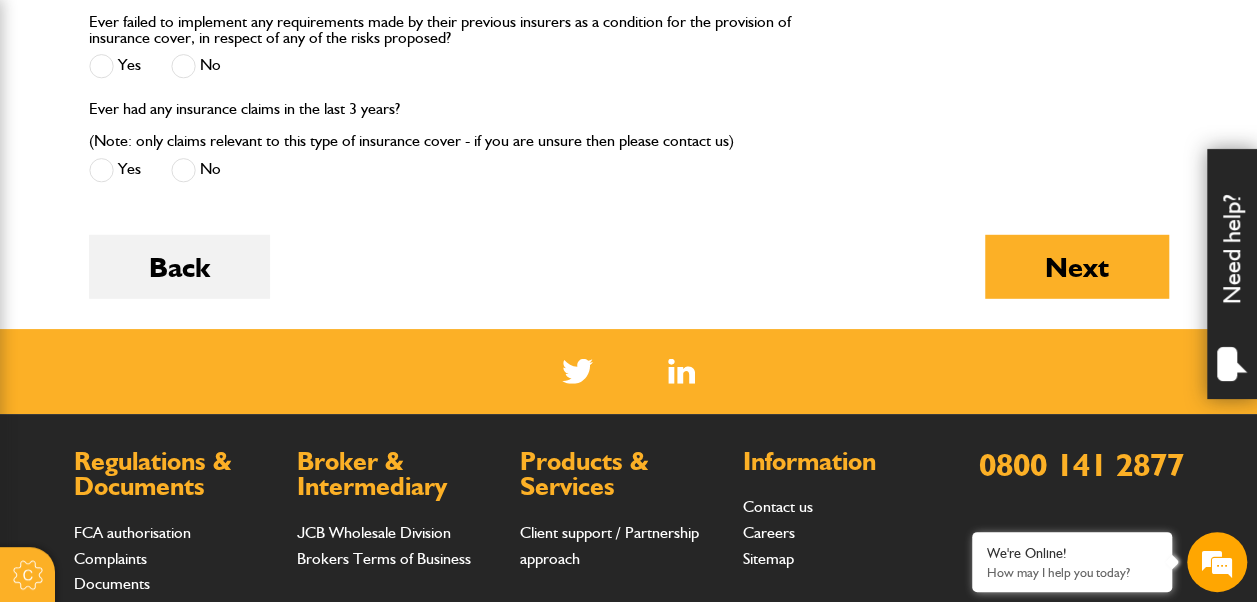 scroll, scrollTop: 2720, scrollLeft: 0, axis: vertical 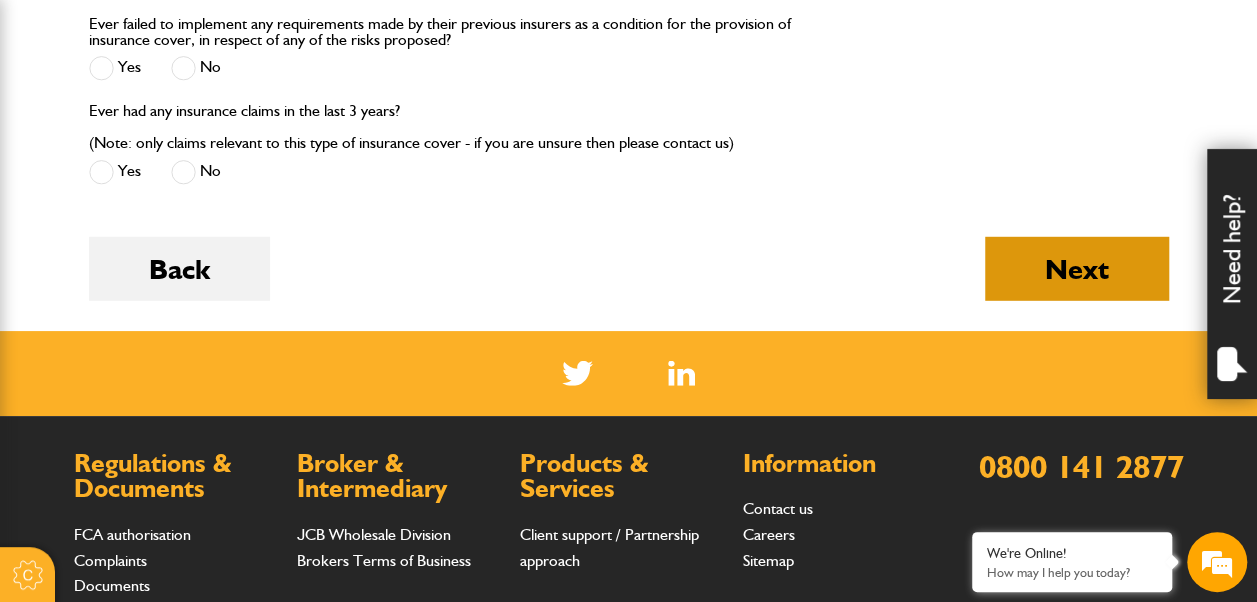 click on "Next" at bounding box center (1077, 269) 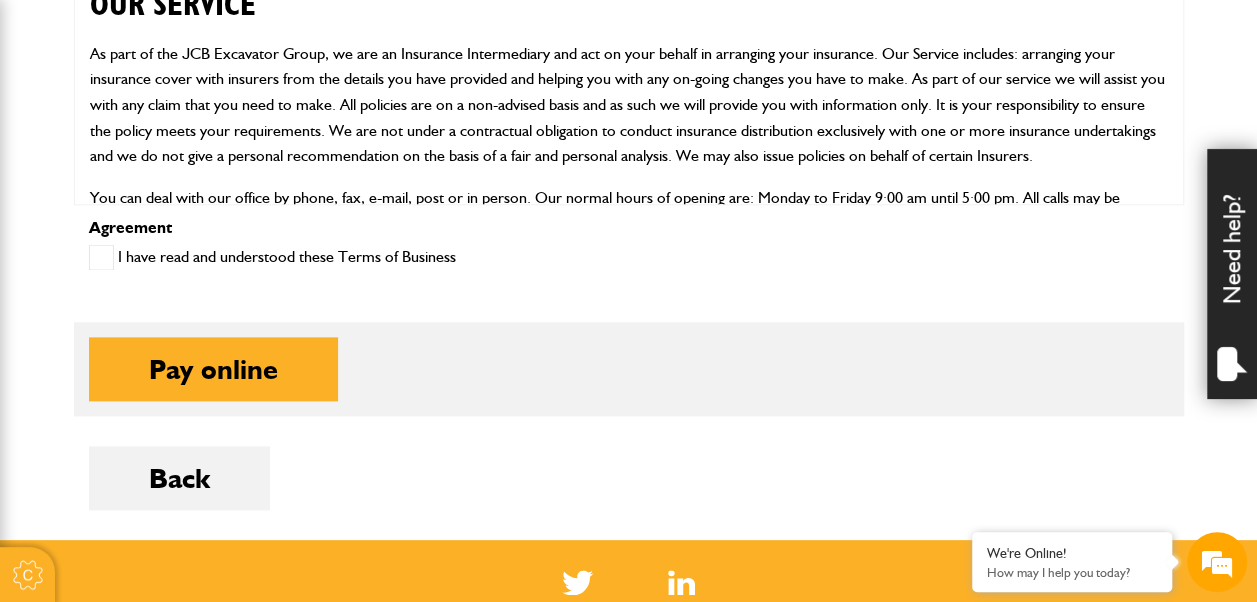 scroll, scrollTop: 1041, scrollLeft: 0, axis: vertical 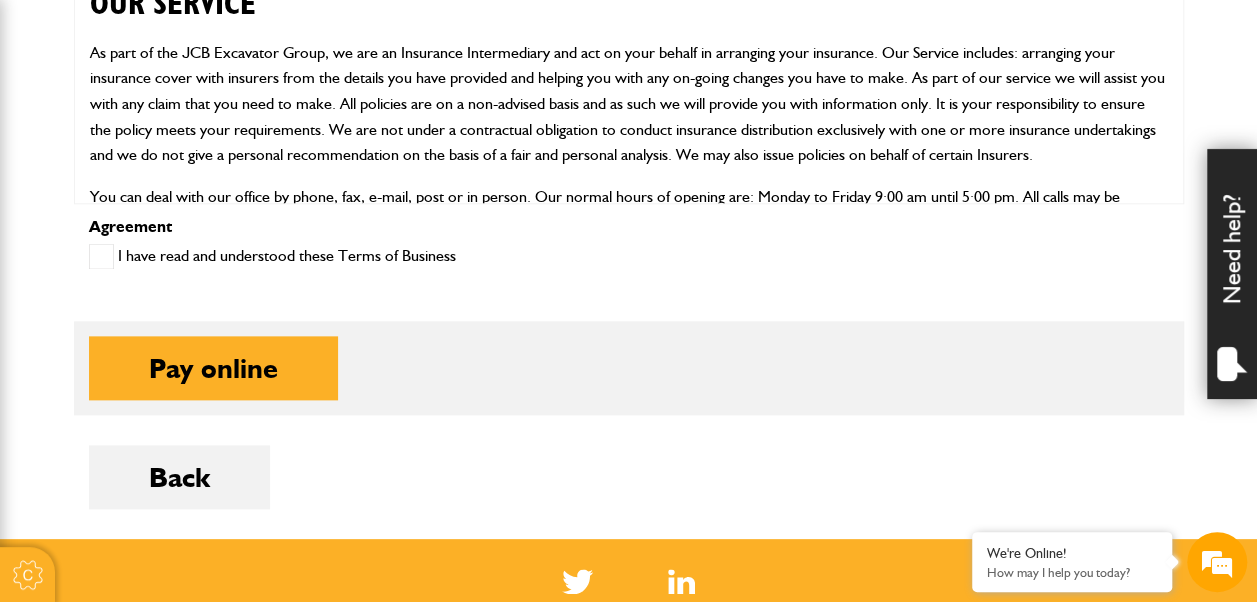 click at bounding box center [101, 256] 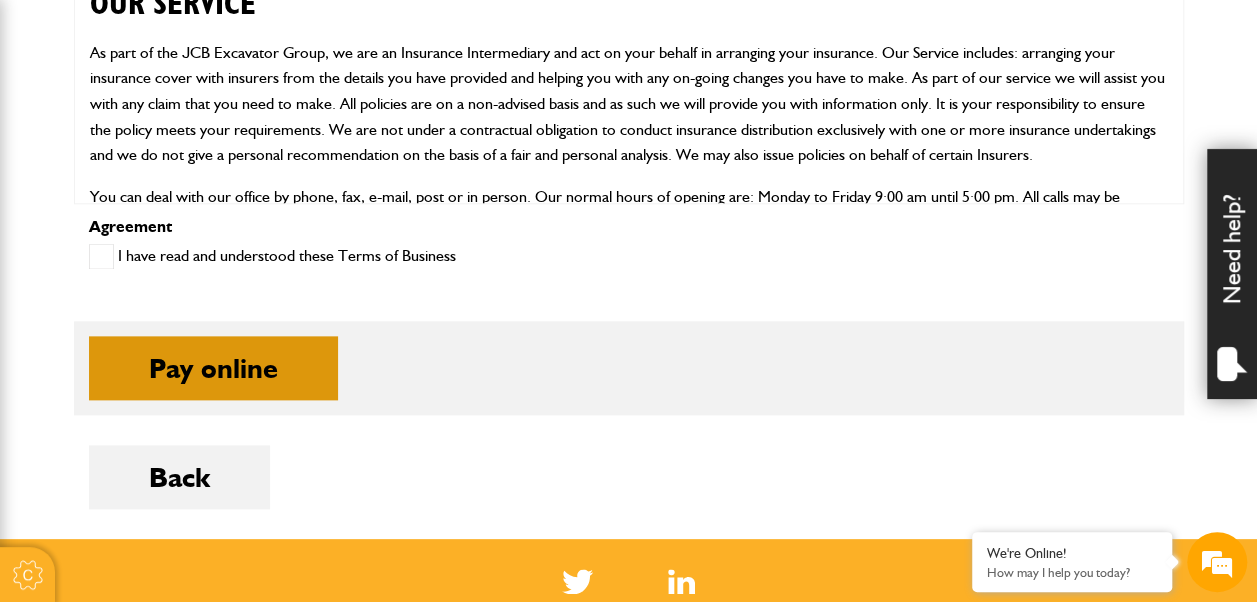 click on "Pay online" at bounding box center [213, 368] 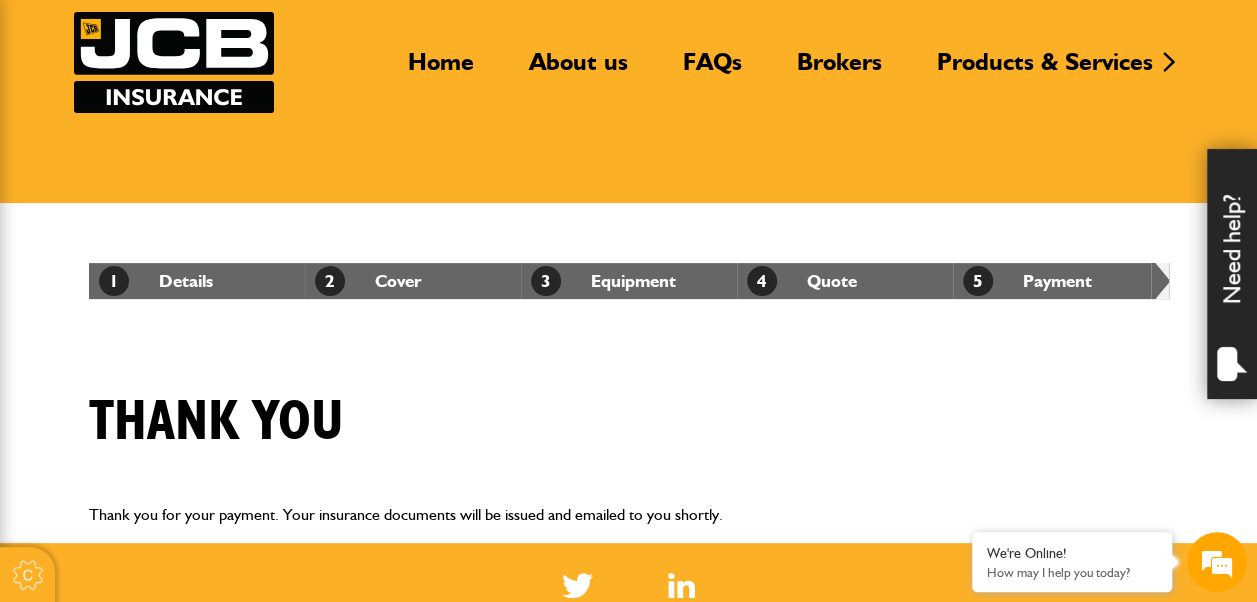 scroll, scrollTop: 145, scrollLeft: 0, axis: vertical 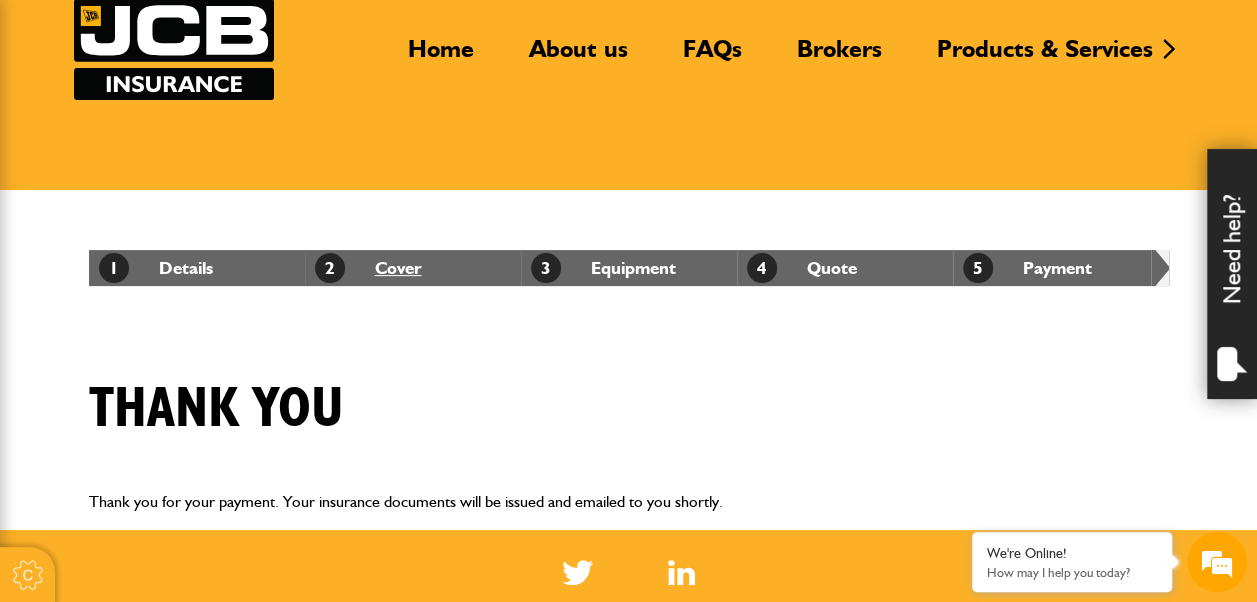 click on "2 Cover" at bounding box center (368, 267) 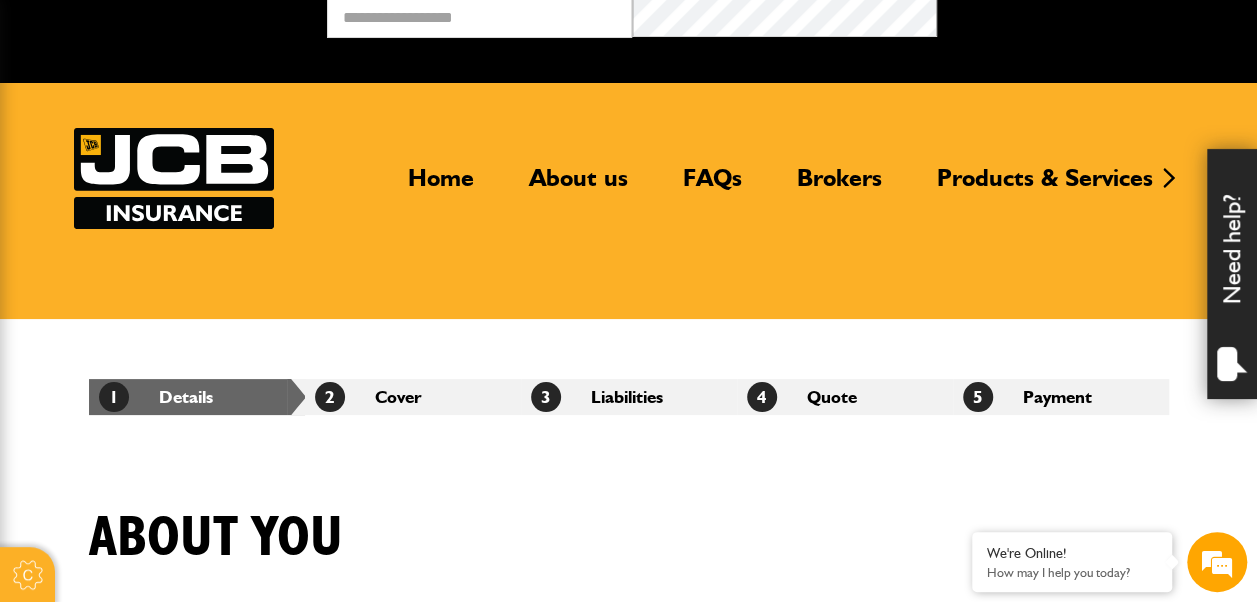 scroll, scrollTop: 0, scrollLeft: 0, axis: both 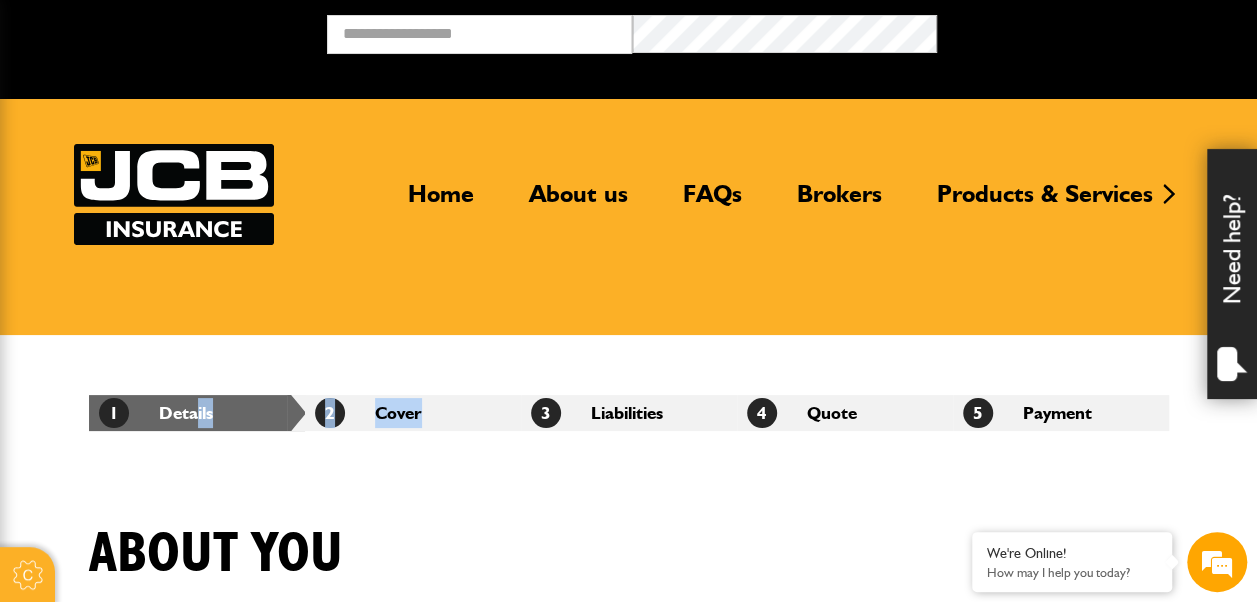 drag, startPoint x: 198, startPoint y: 402, endPoint x: 593, endPoint y: 446, distance: 397.44308 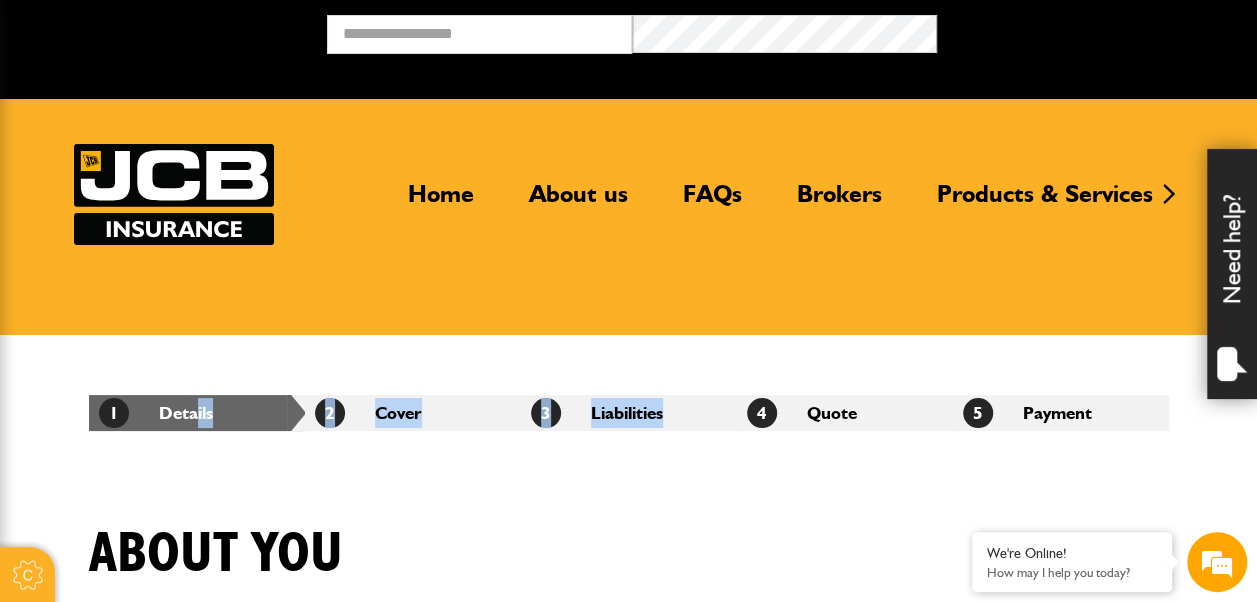 click on "3 Liabilities" at bounding box center (629, 413) 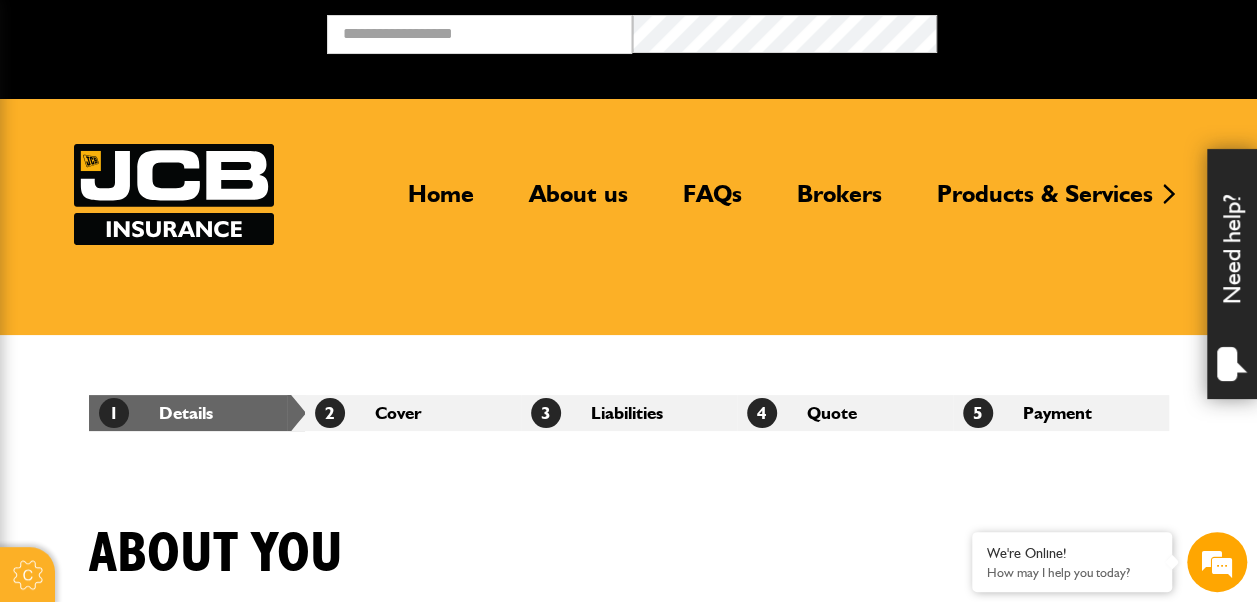 click on "About you" at bounding box center [629, 569] 